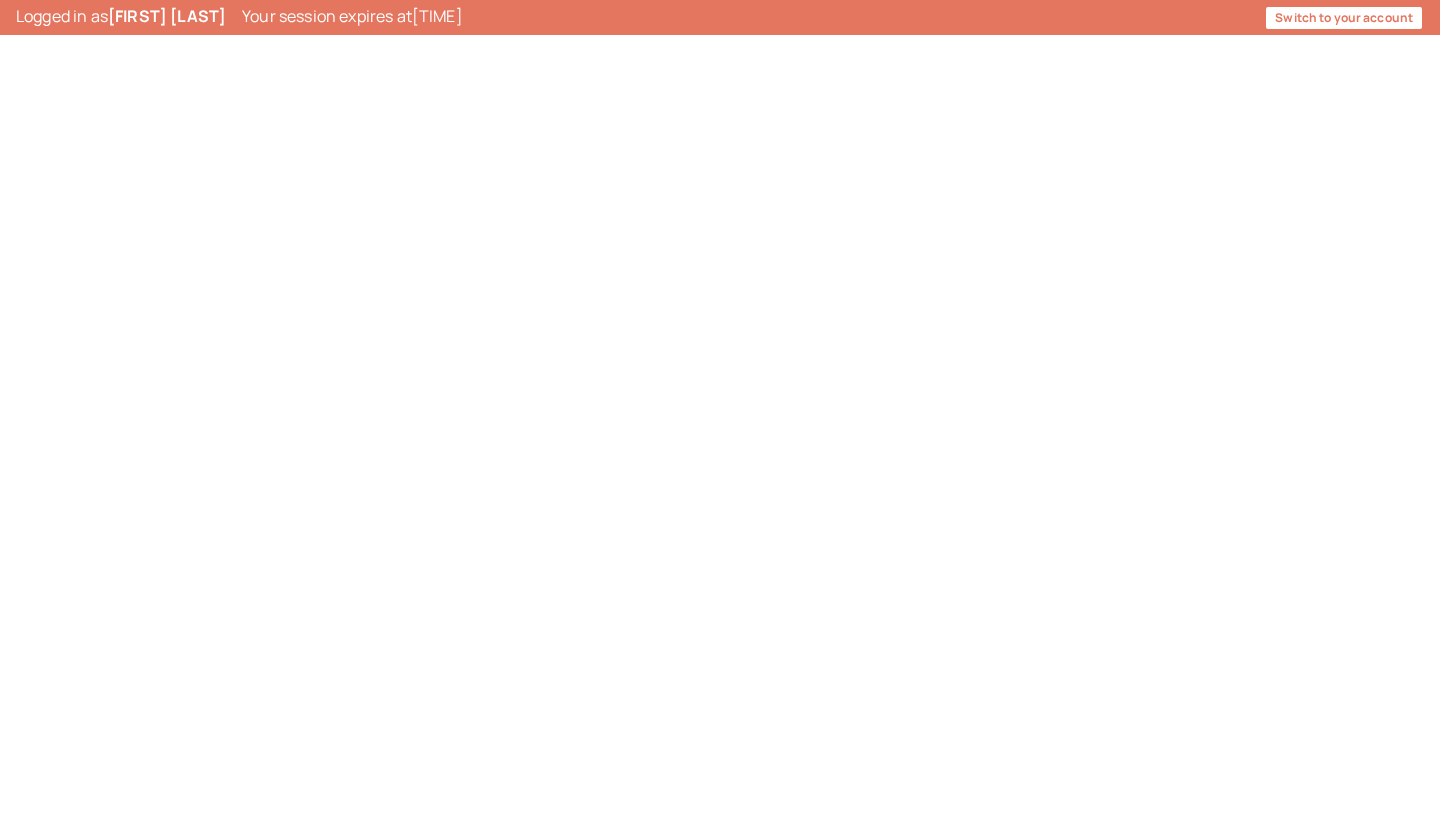 scroll, scrollTop: 0, scrollLeft: 0, axis: both 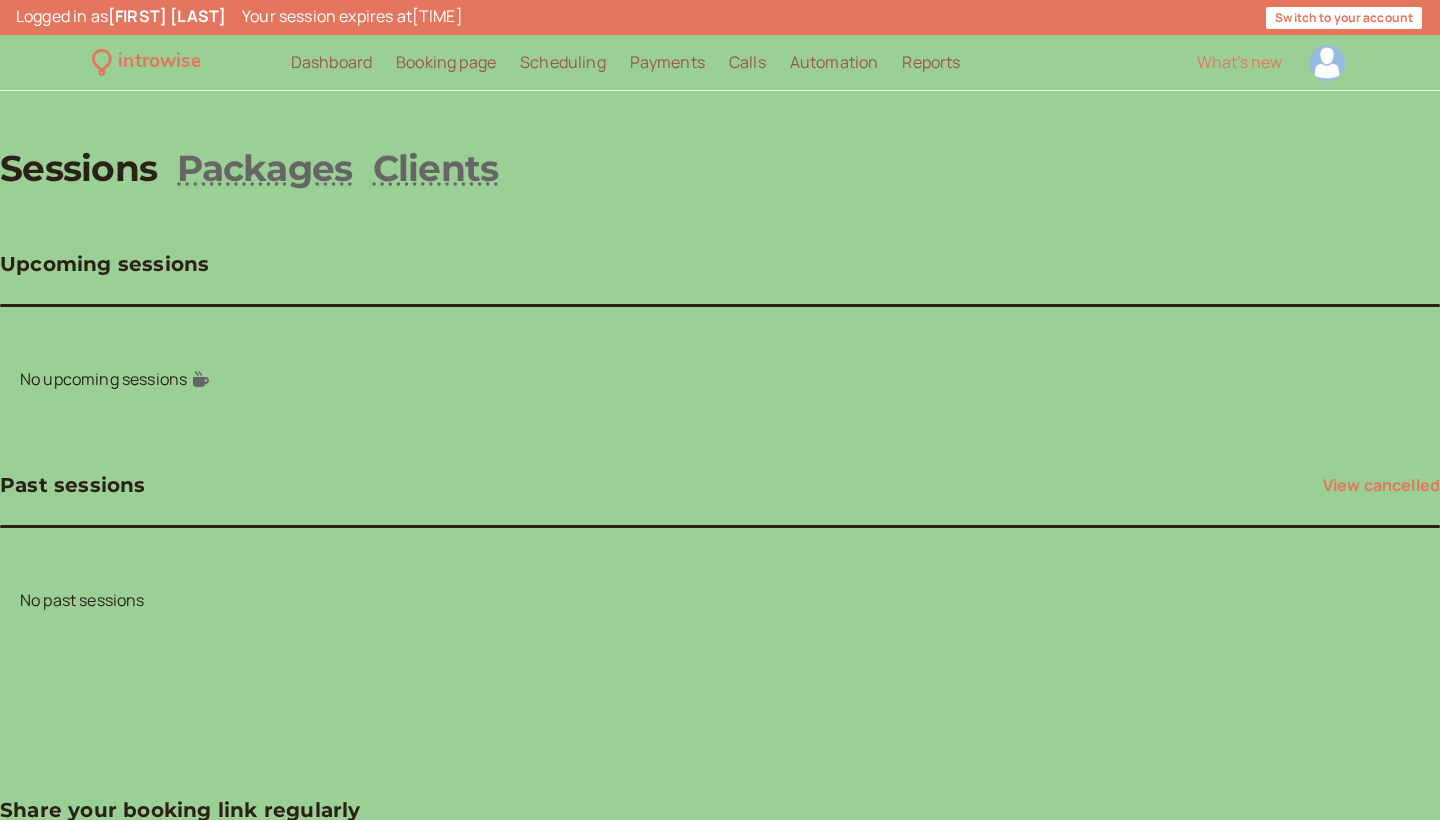 click at bounding box center [1327, 63] 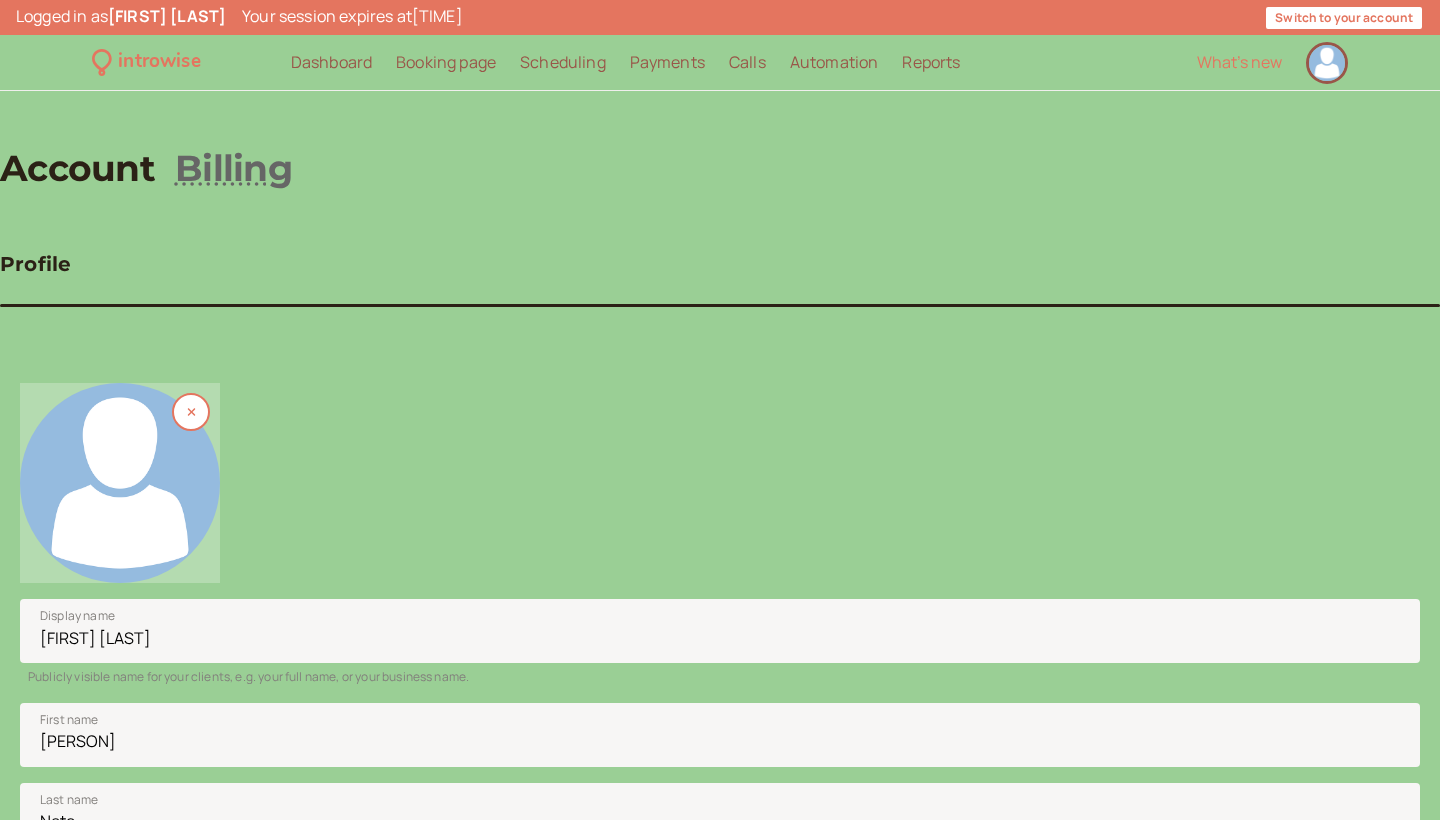 click at bounding box center (120, 483) 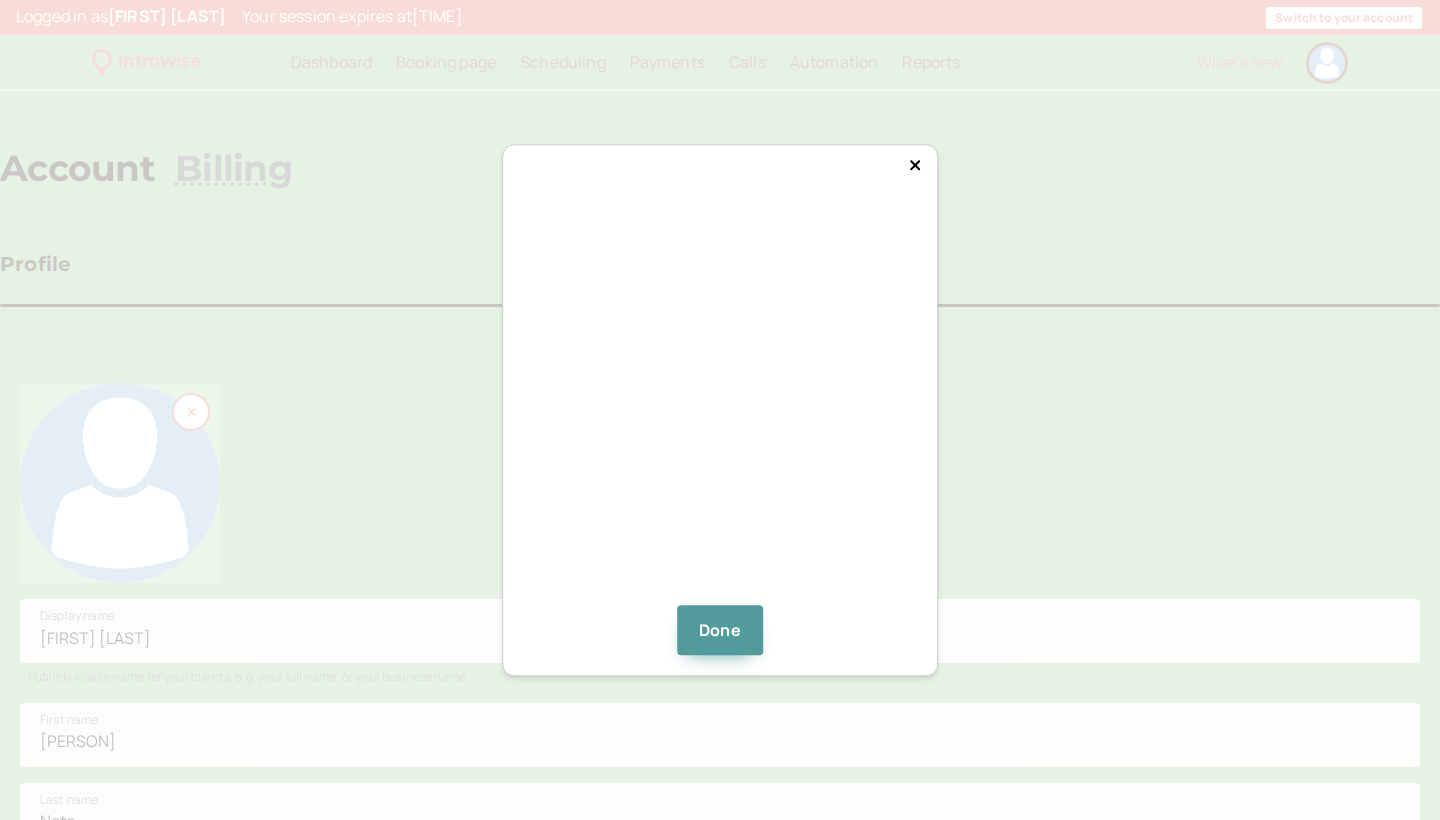 click at bounding box center [720, 408] 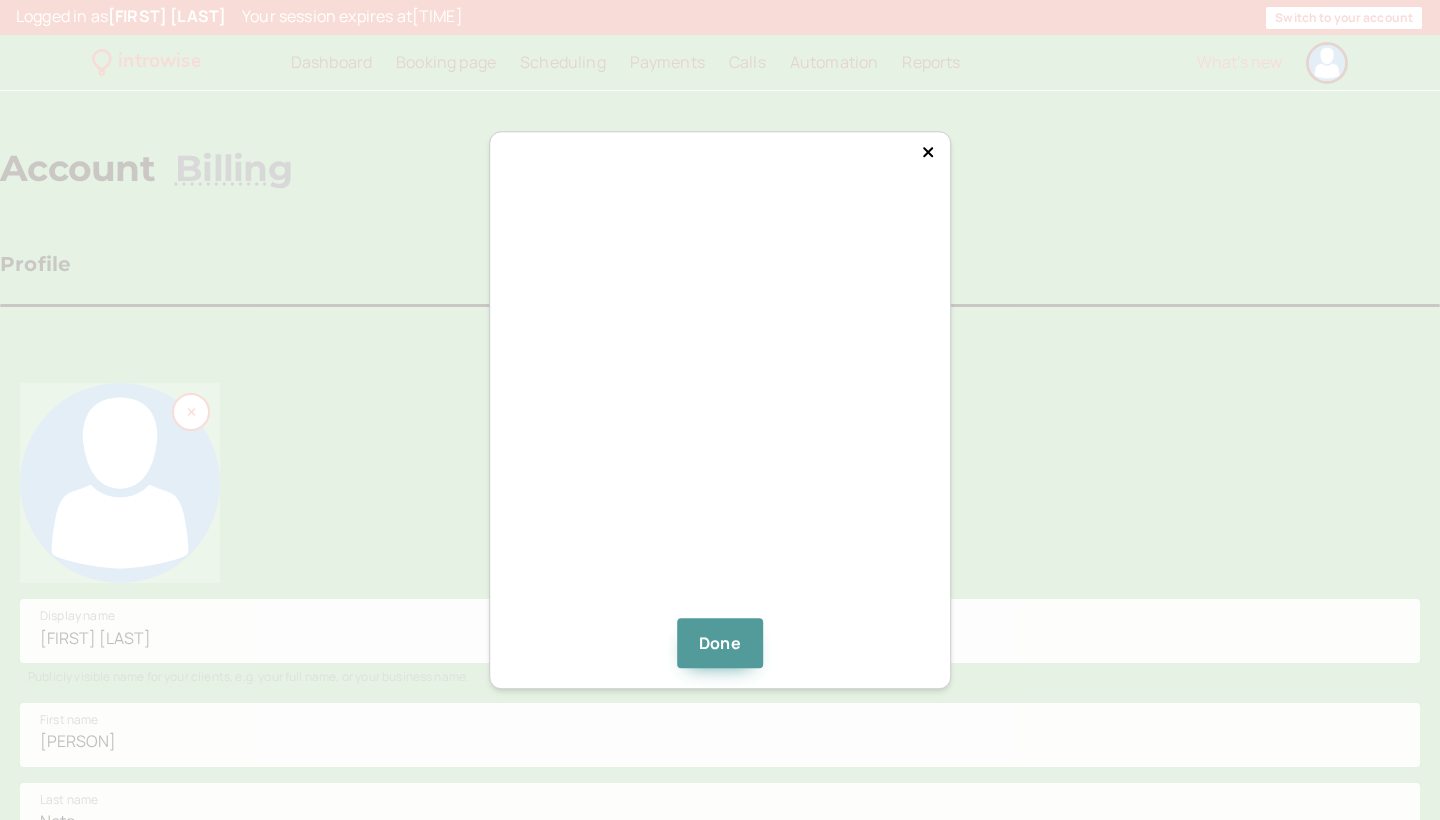 click at bounding box center [720, 198] 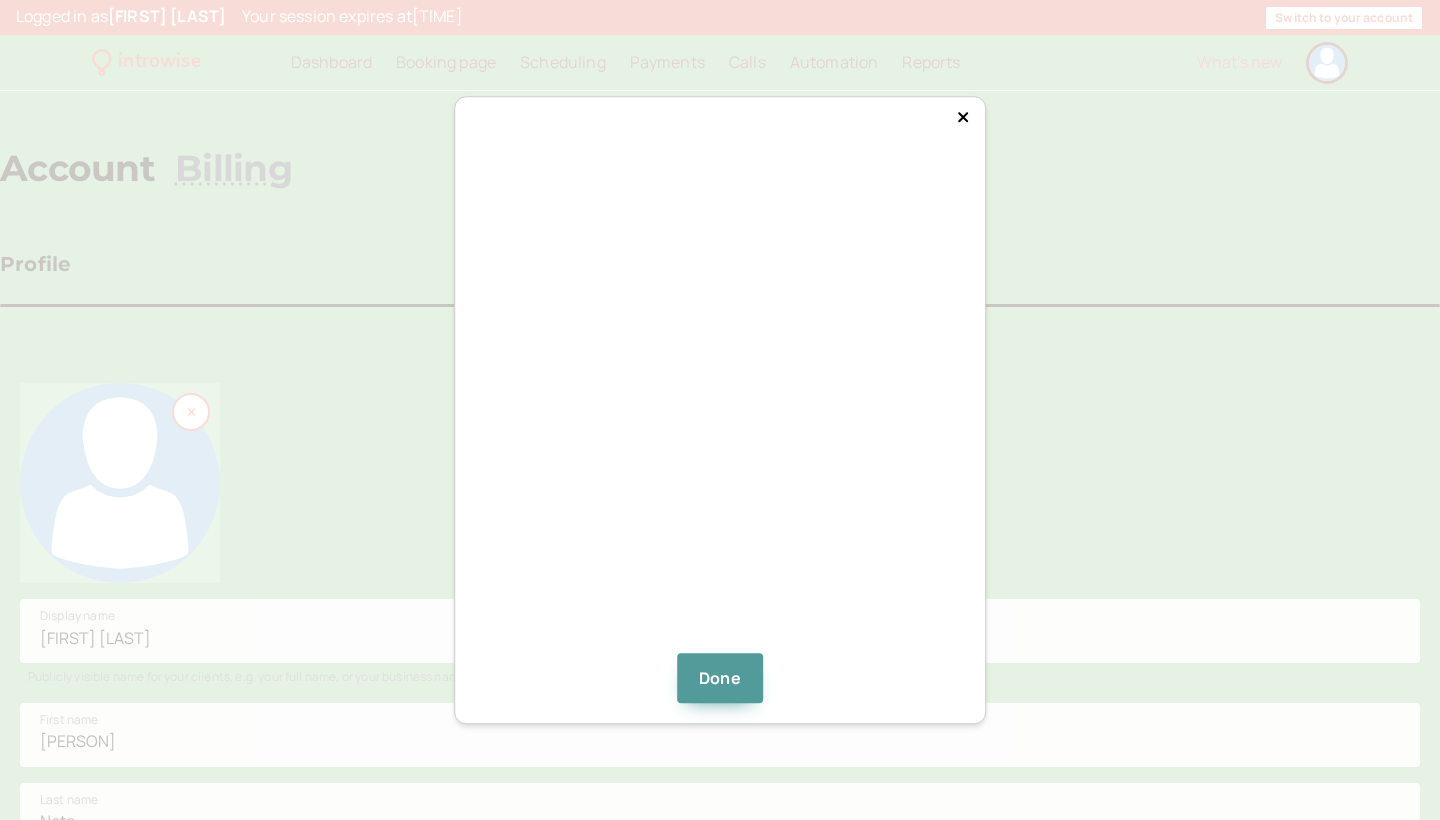 click at bounding box center [720, 395] 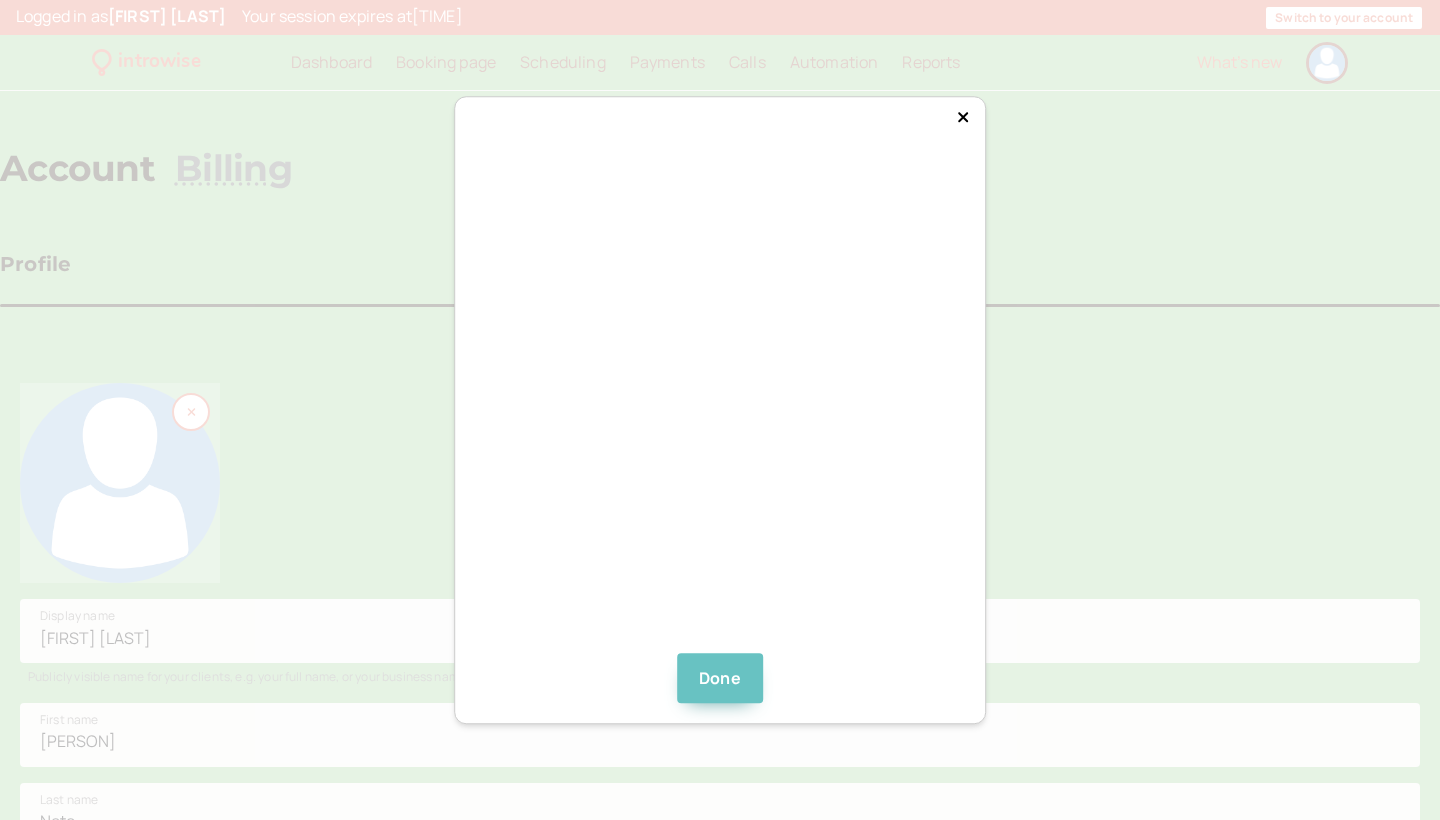 click on "Done" at bounding box center [720, 678] 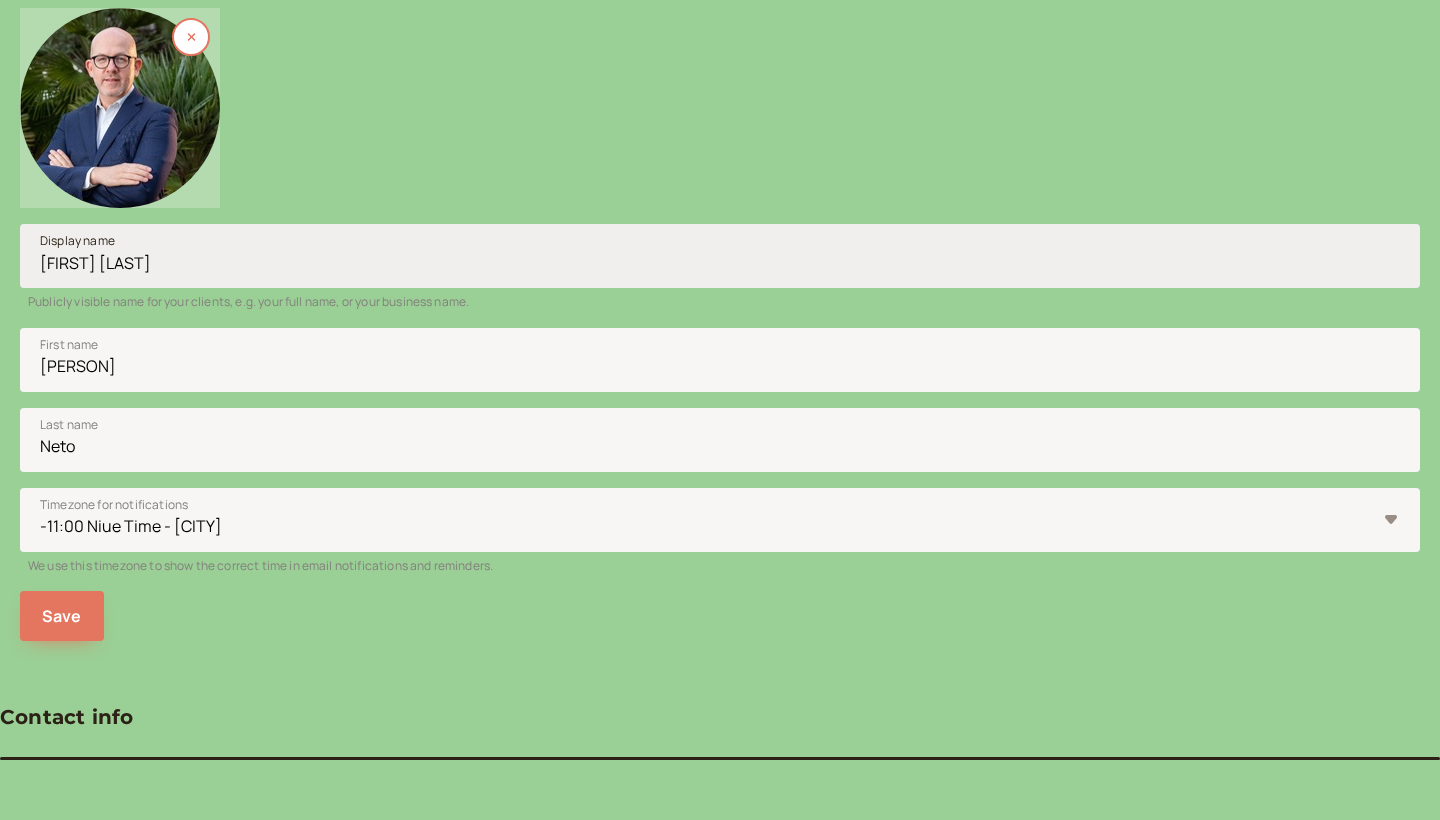 scroll, scrollTop: 380, scrollLeft: 0, axis: vertical 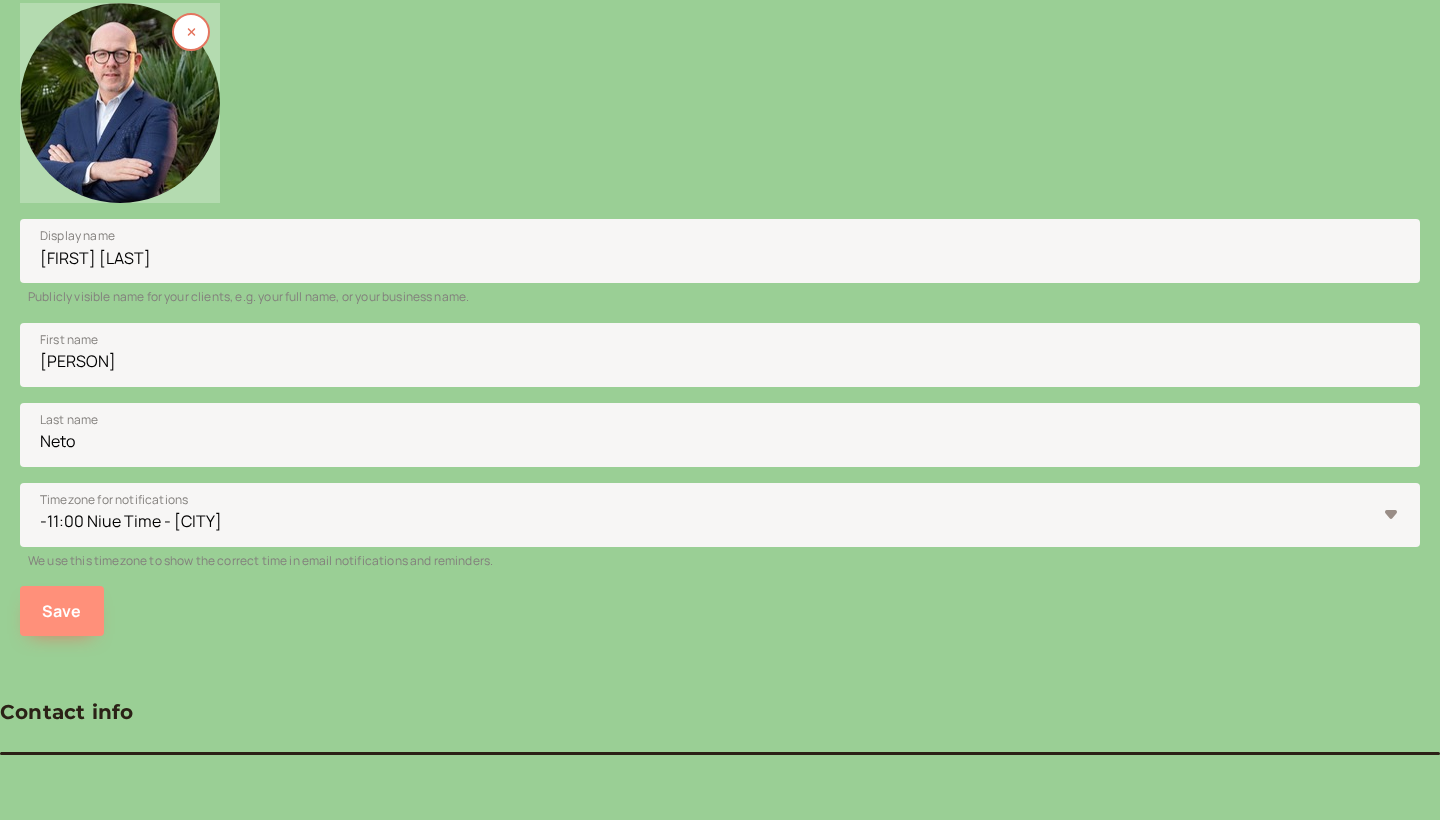 click on "Save" at bounding box center (62, 611) 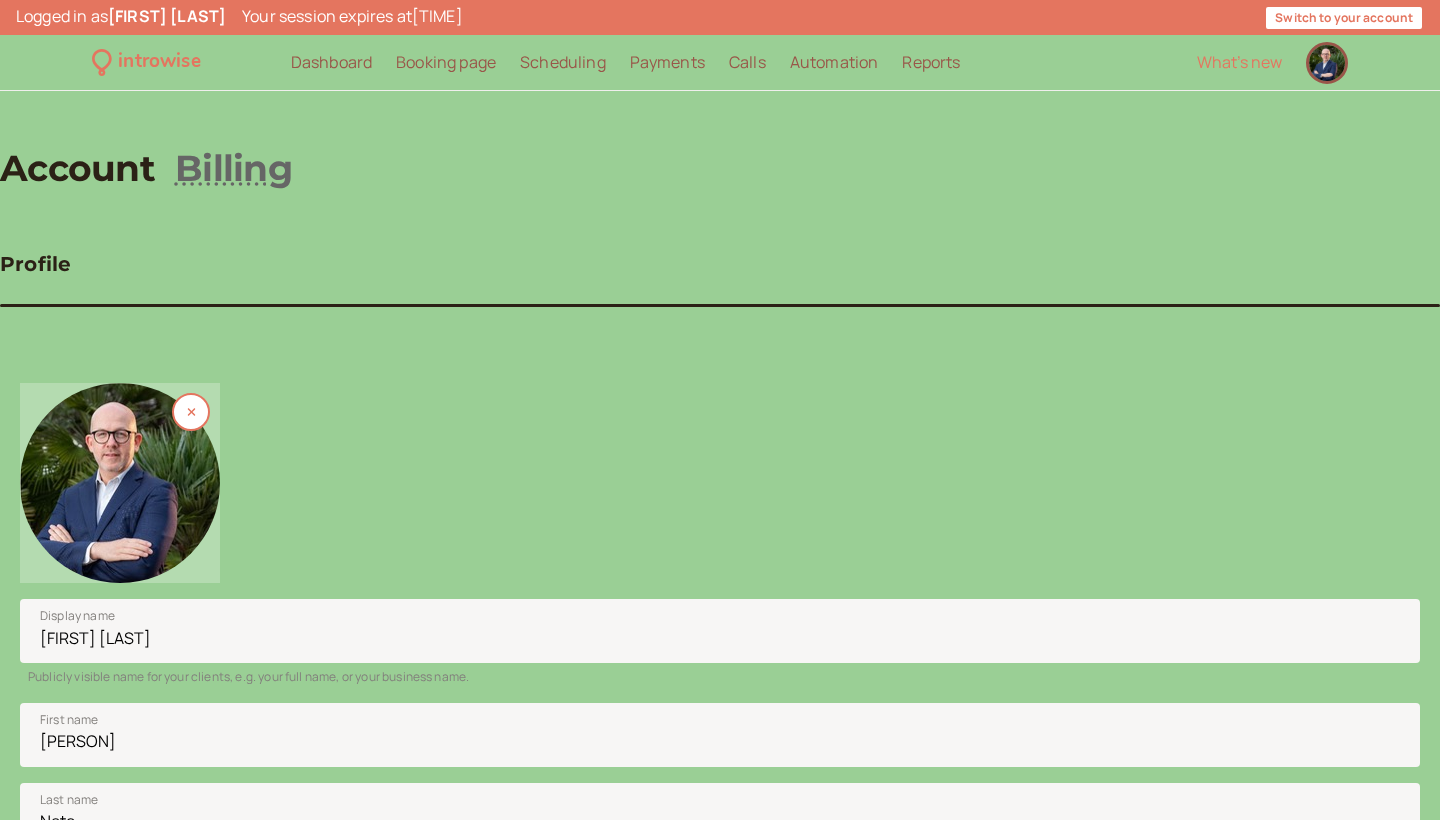 scroll, scrollTop: 0, scrollLeft: 0, axis: both 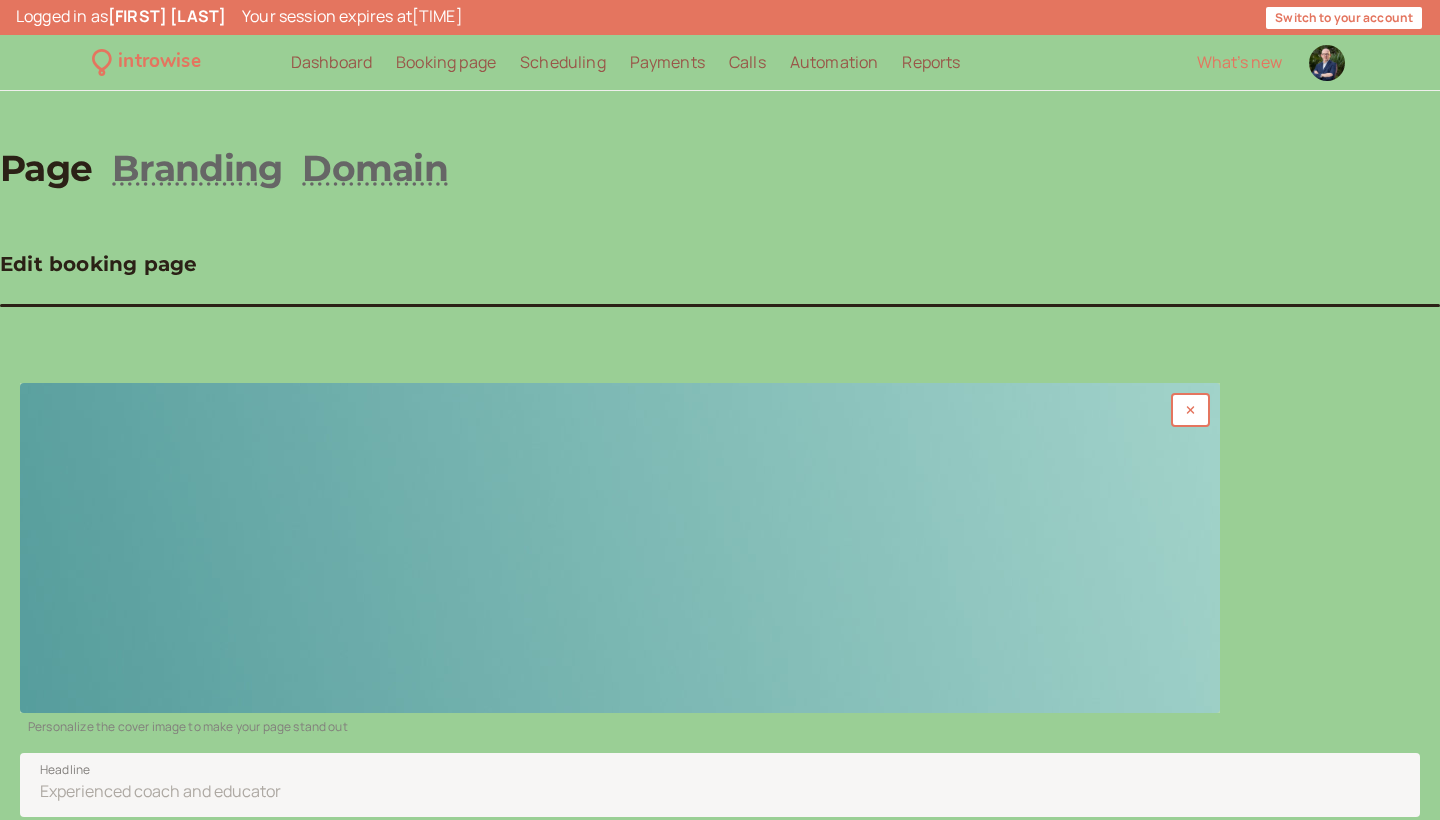 click at bounding box center [620, 548] 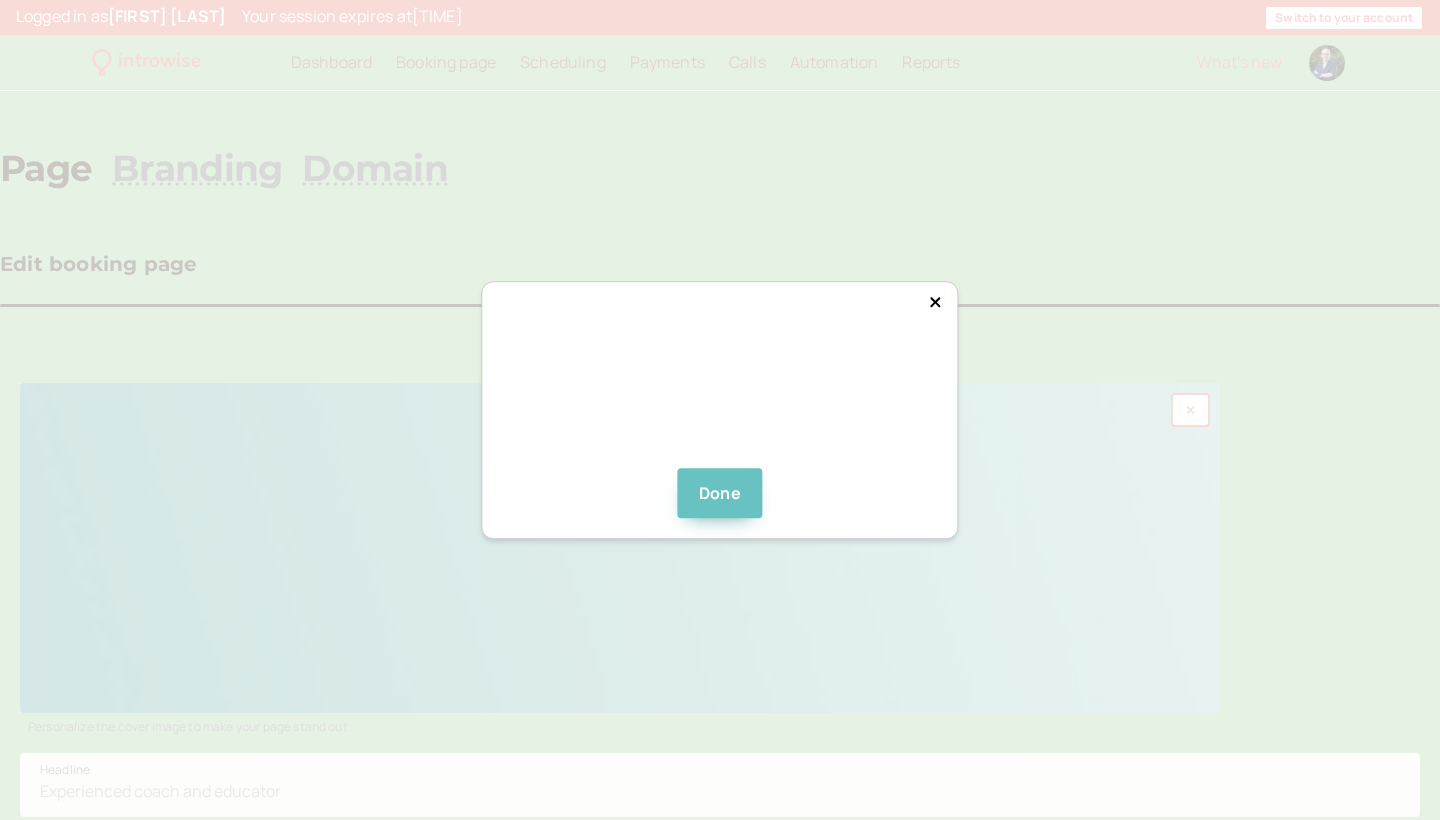 click on "Done" at bounding box center [720, 493] 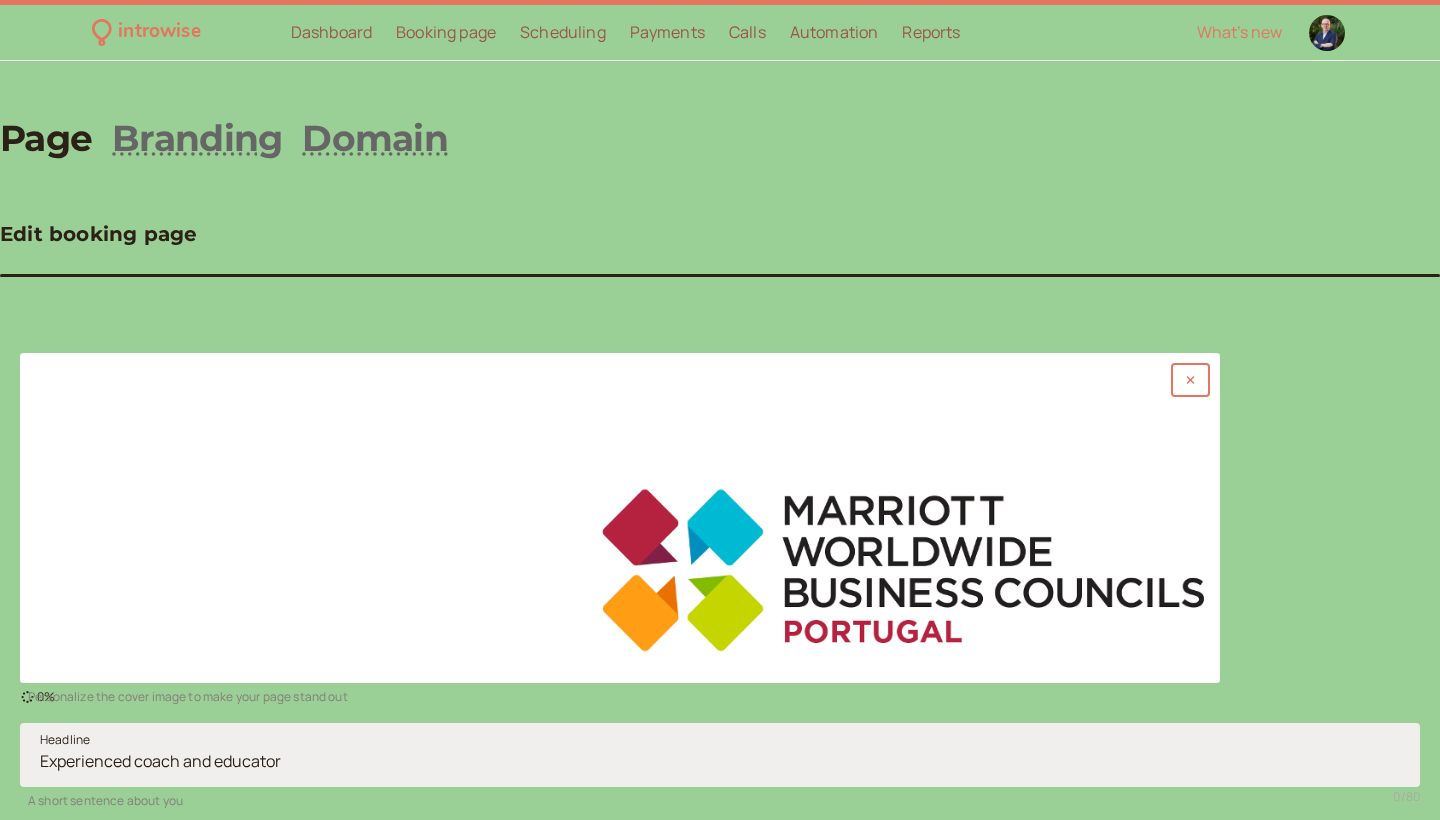 scroll, scrollTop: 31, scrollLeft: 0, axis: vertical 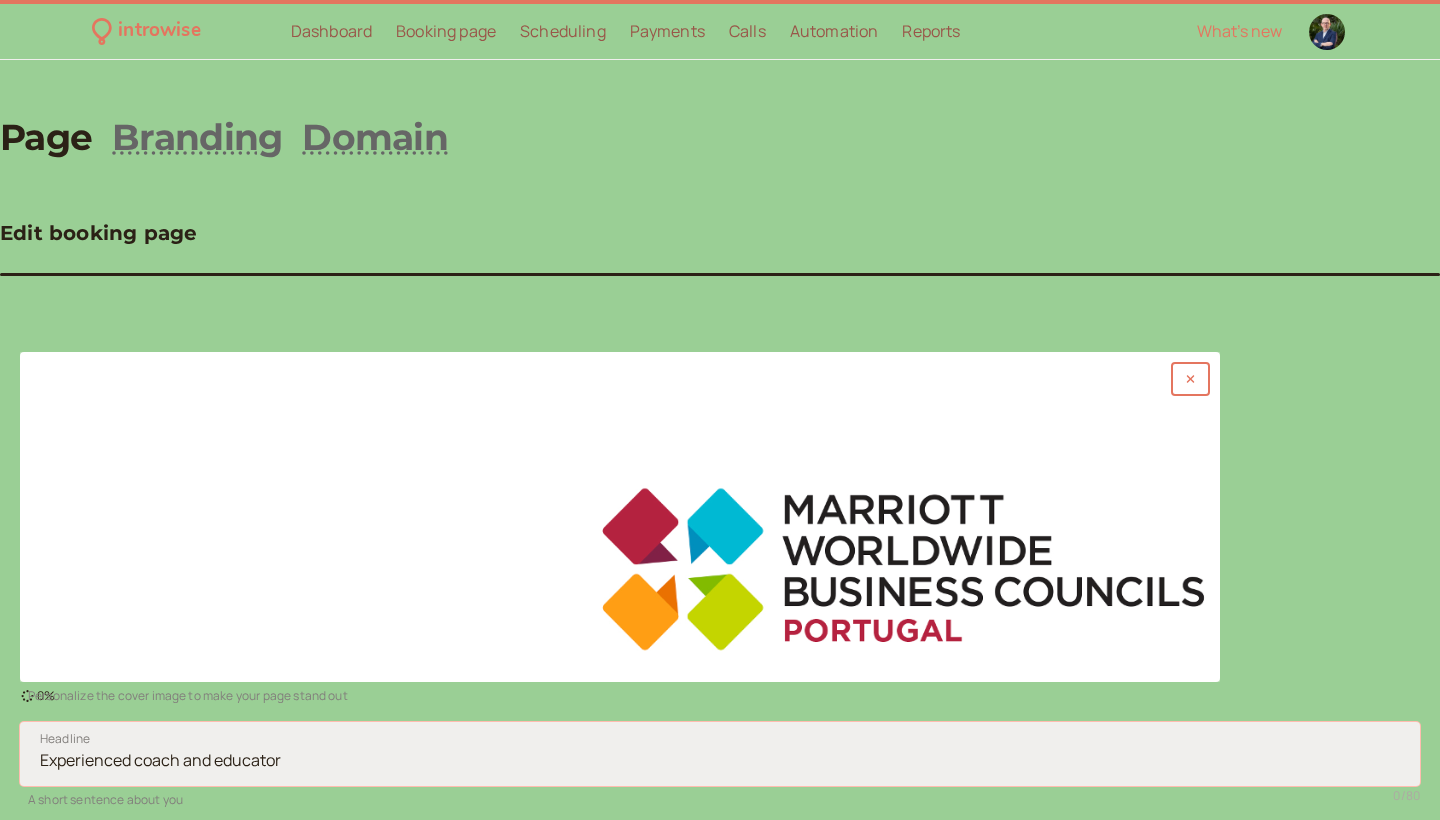 click on "Headline" at bounding box center (720, 754) 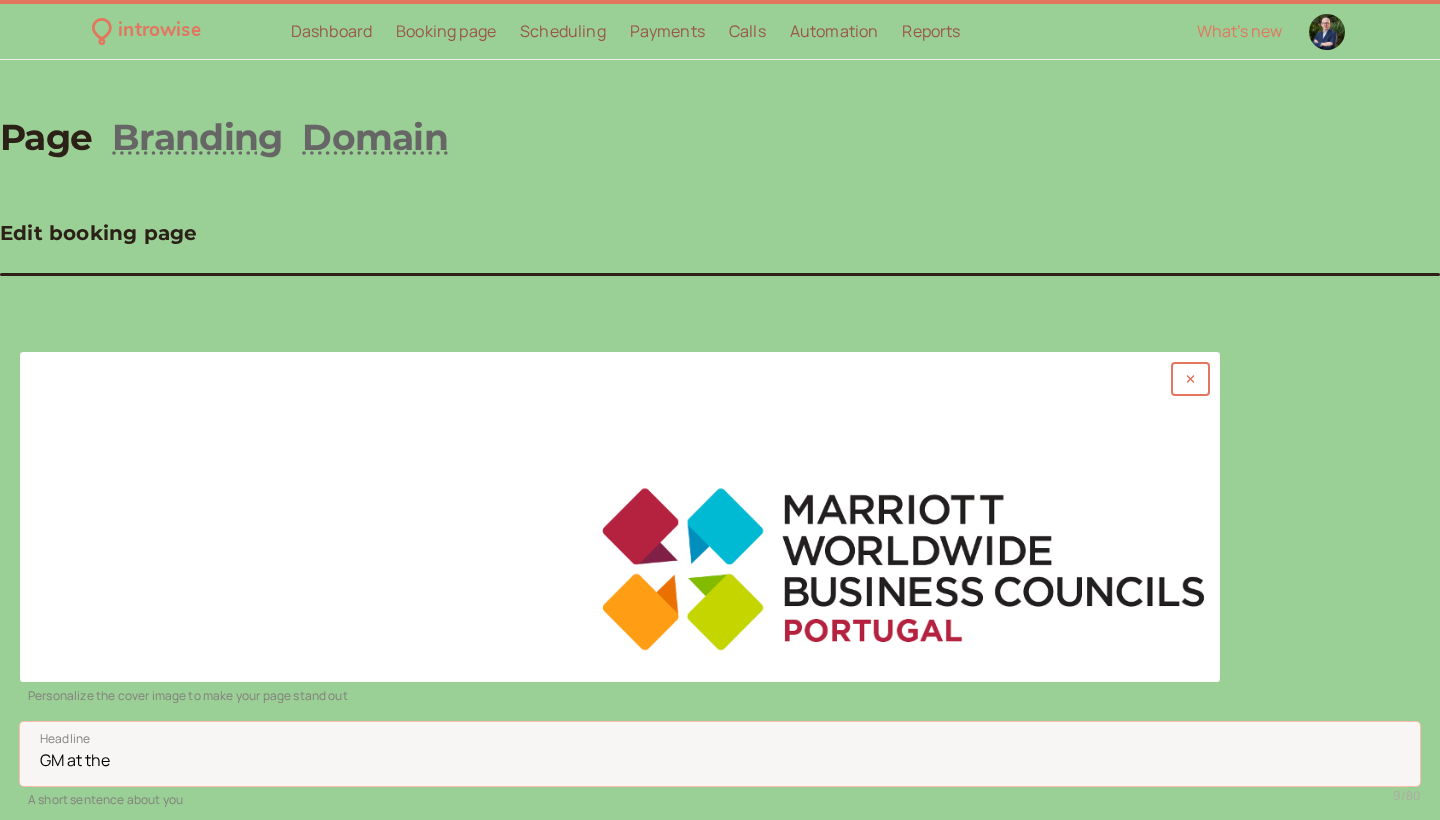 paste on "[COMPANY]" 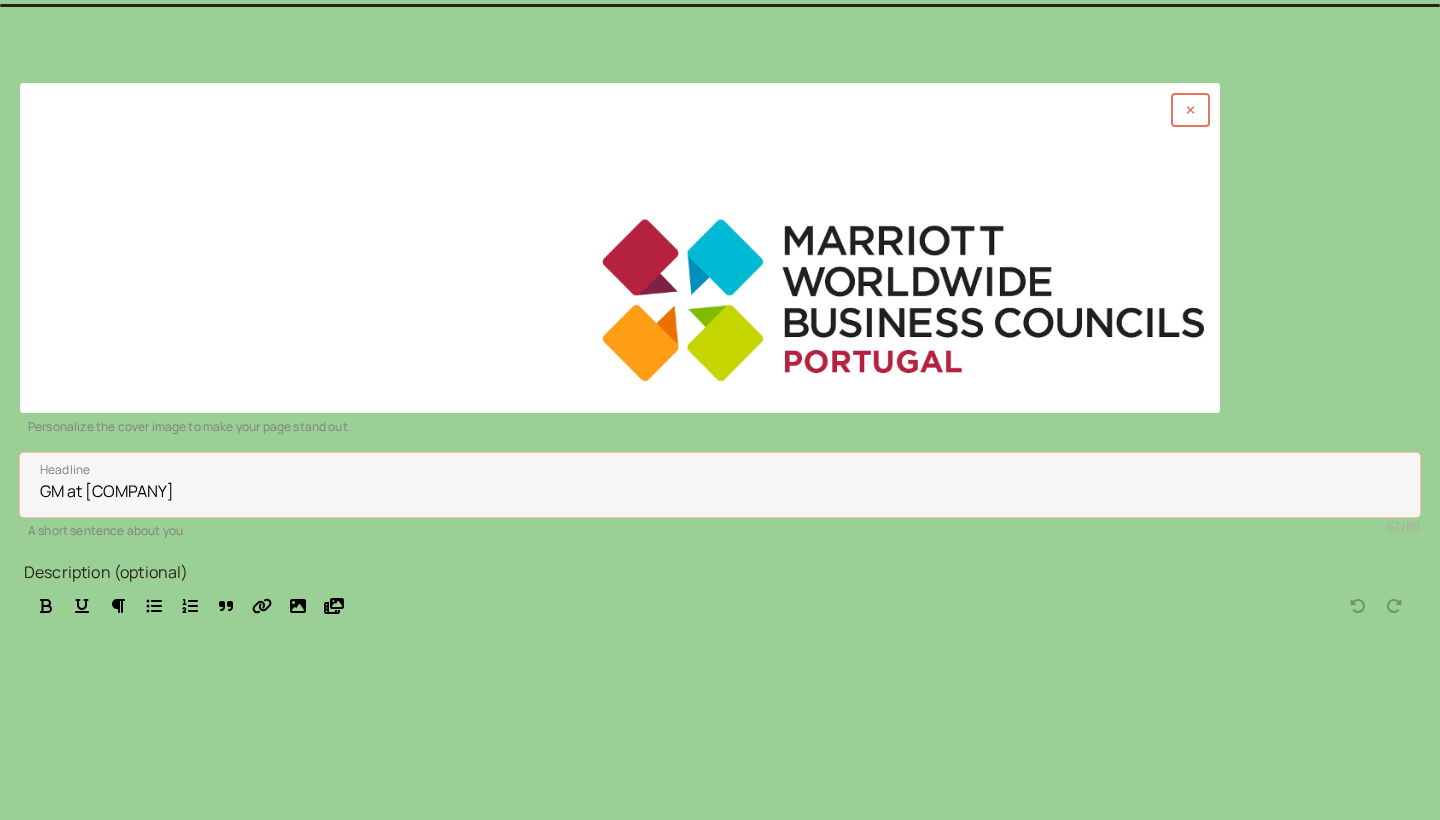 scroll, scrollTop: 334, scrollLeft: 0, axis: vertical 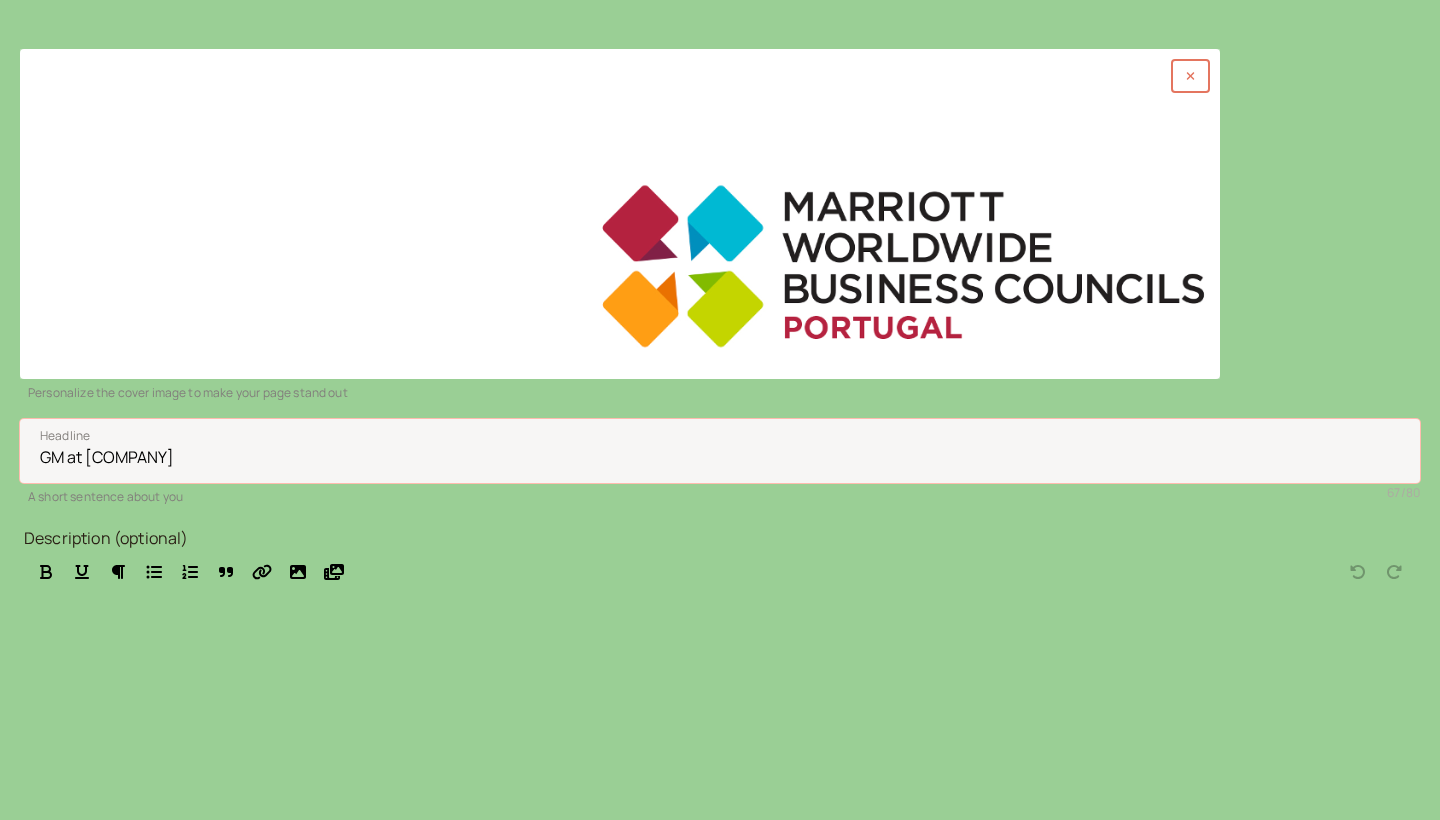 type on "GM at [COMPANY]" 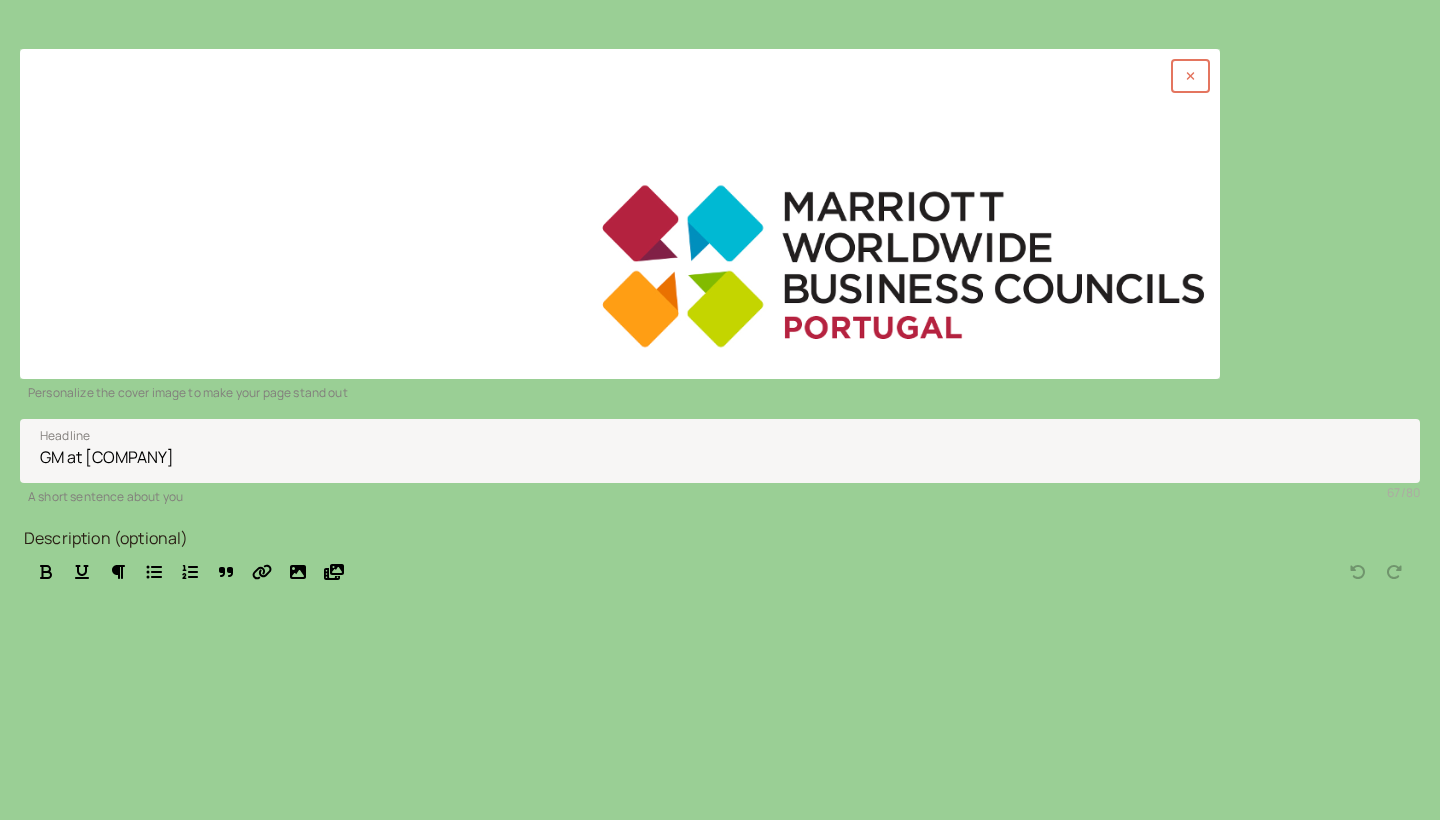 click on "Save" at bounding box center [62, 936] 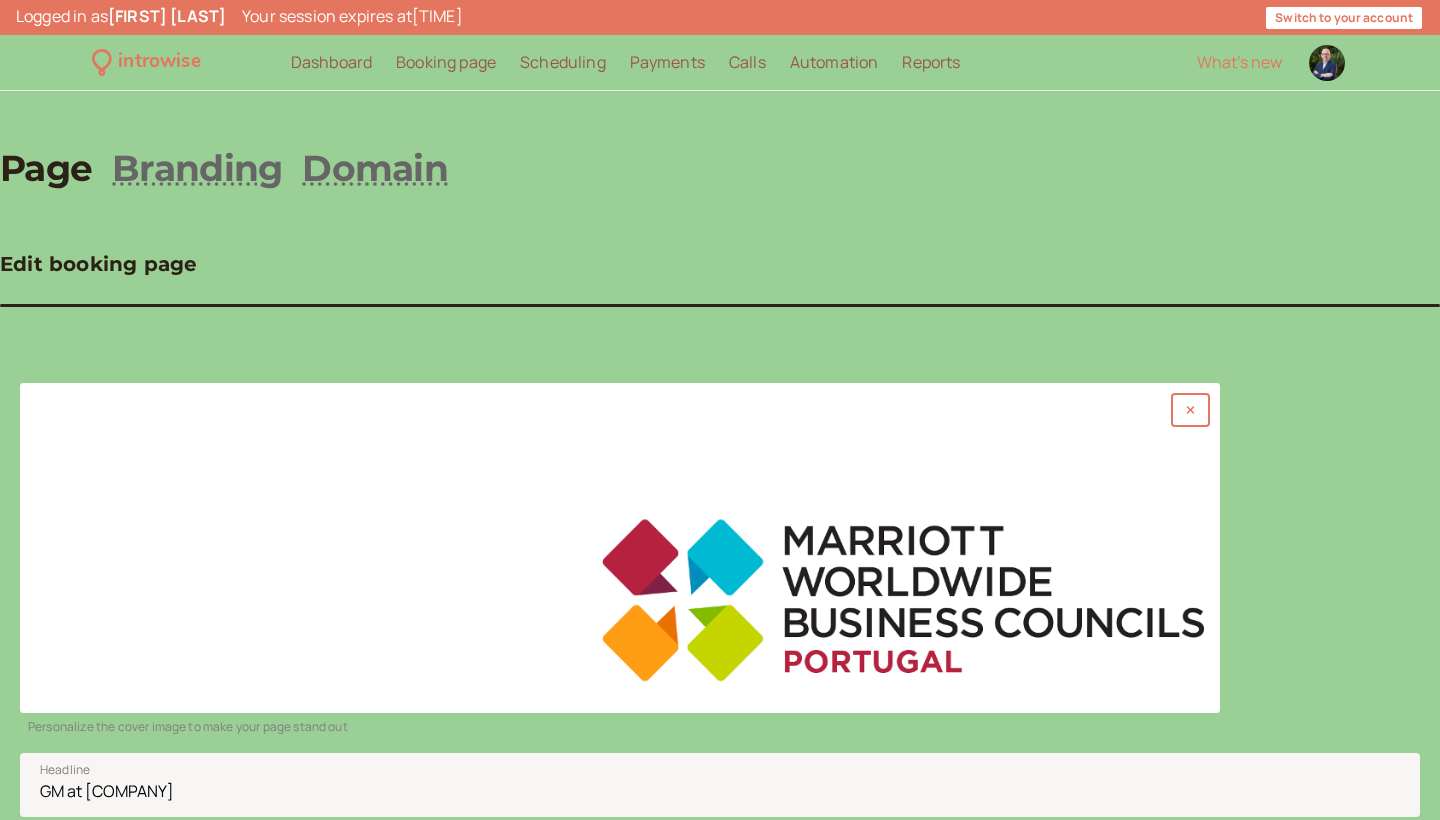 scroll, scrollTop: 0, scrollLeft: 0, axis: both 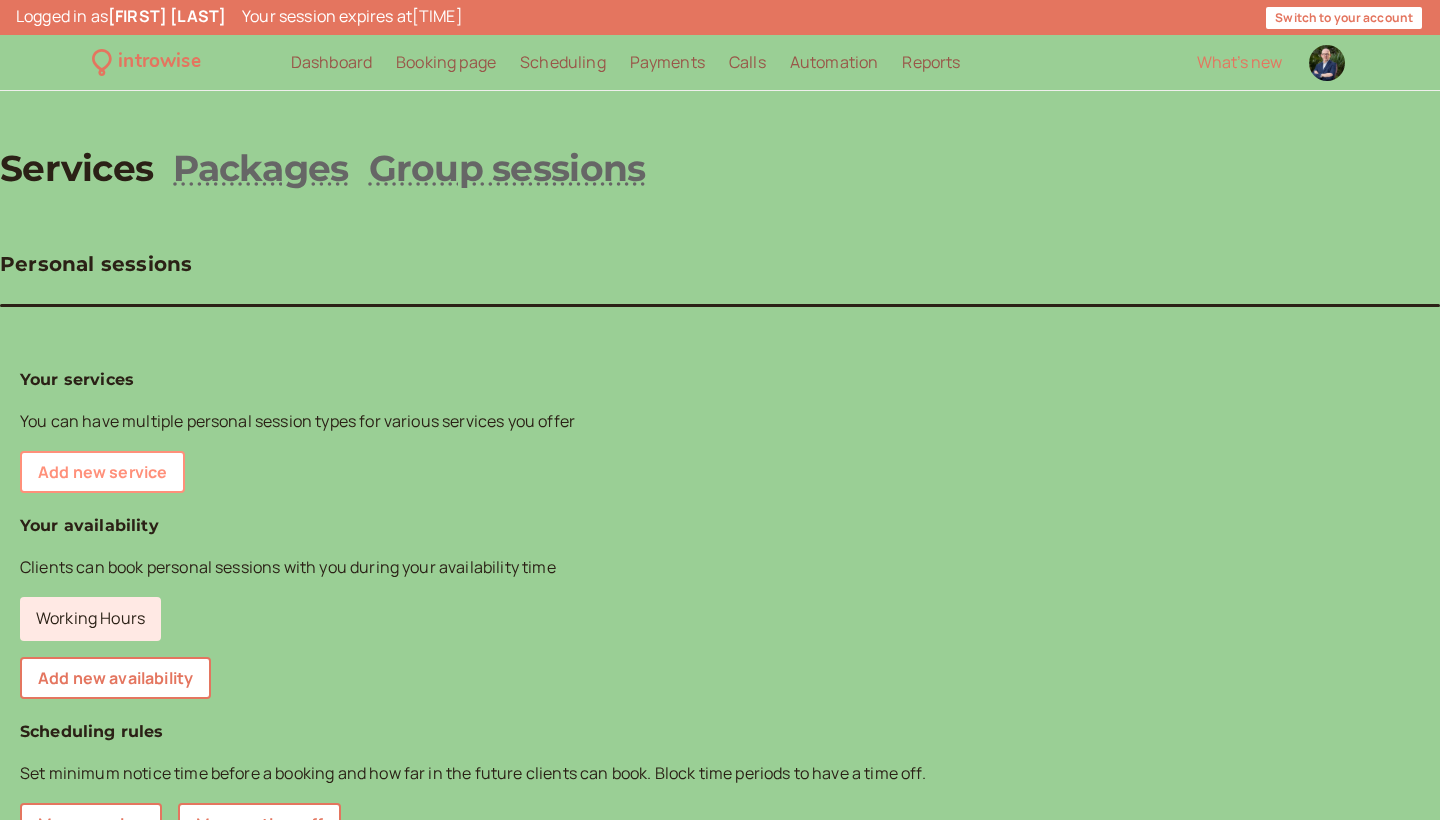 click on "Add new service" at bounding box center [102, 472] 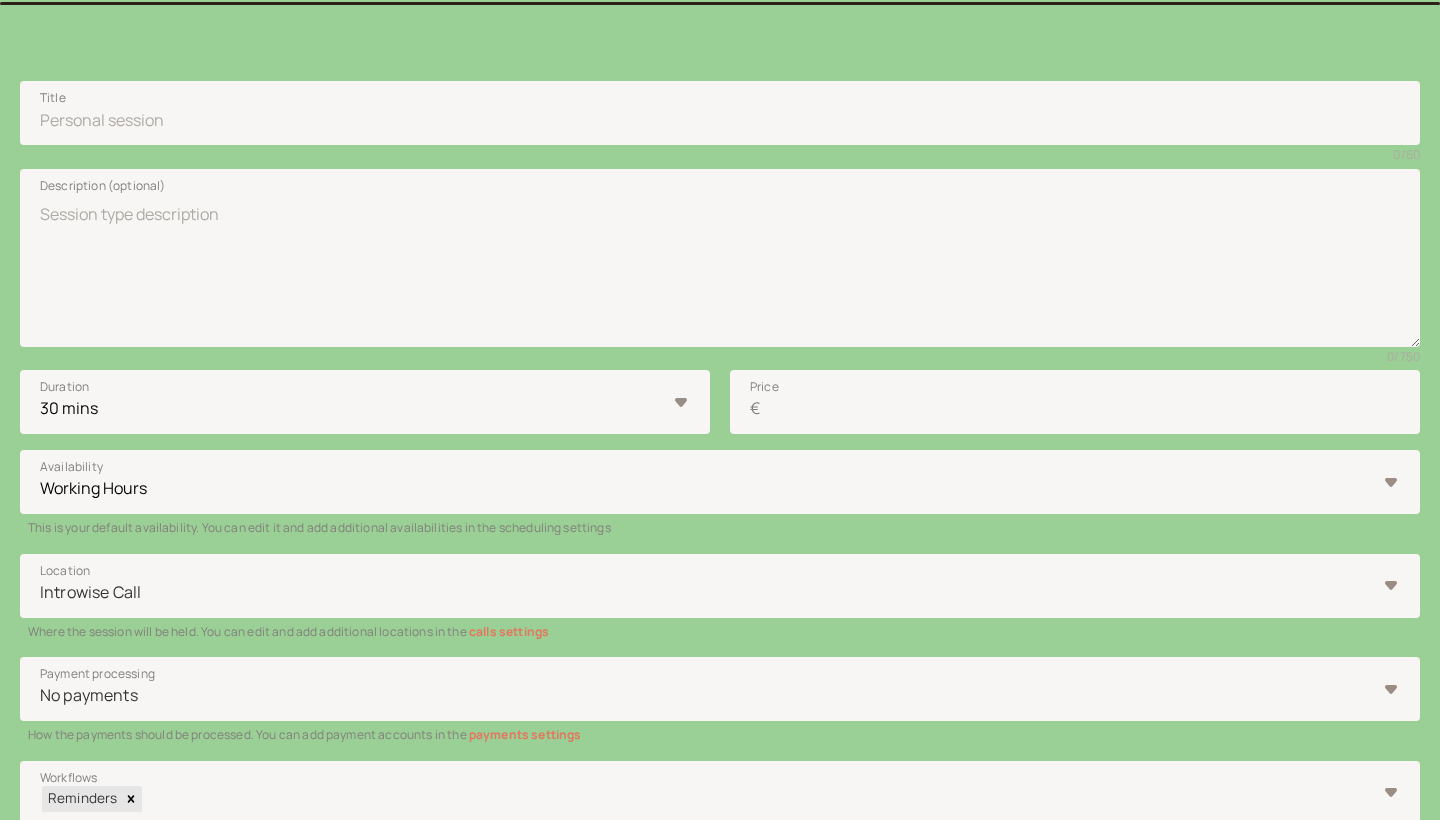 scroll, scrollTop: 332, scrollLeft: 0, axis: vertical 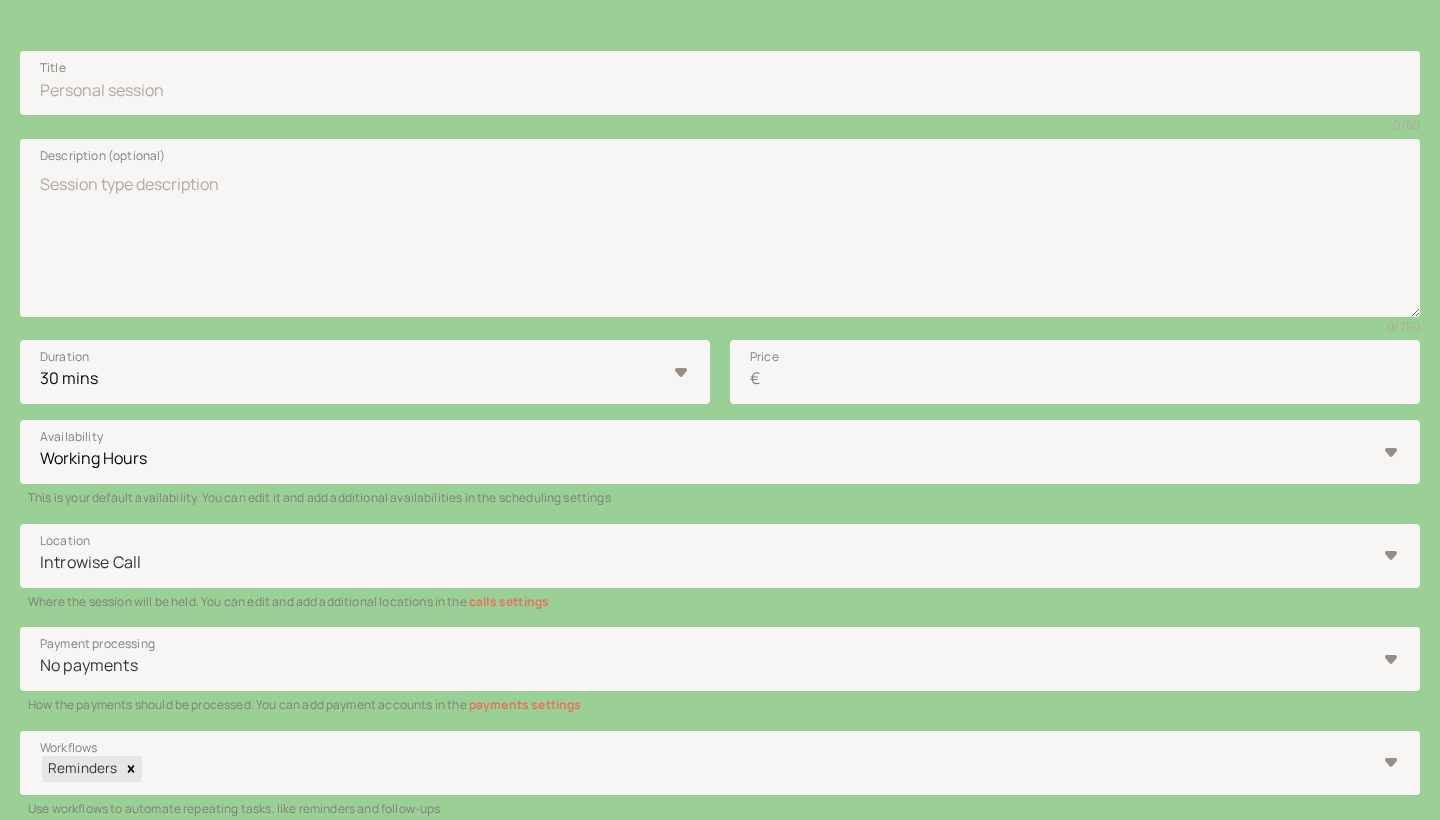 click on "calls settings" at bounding box center (509, 601) 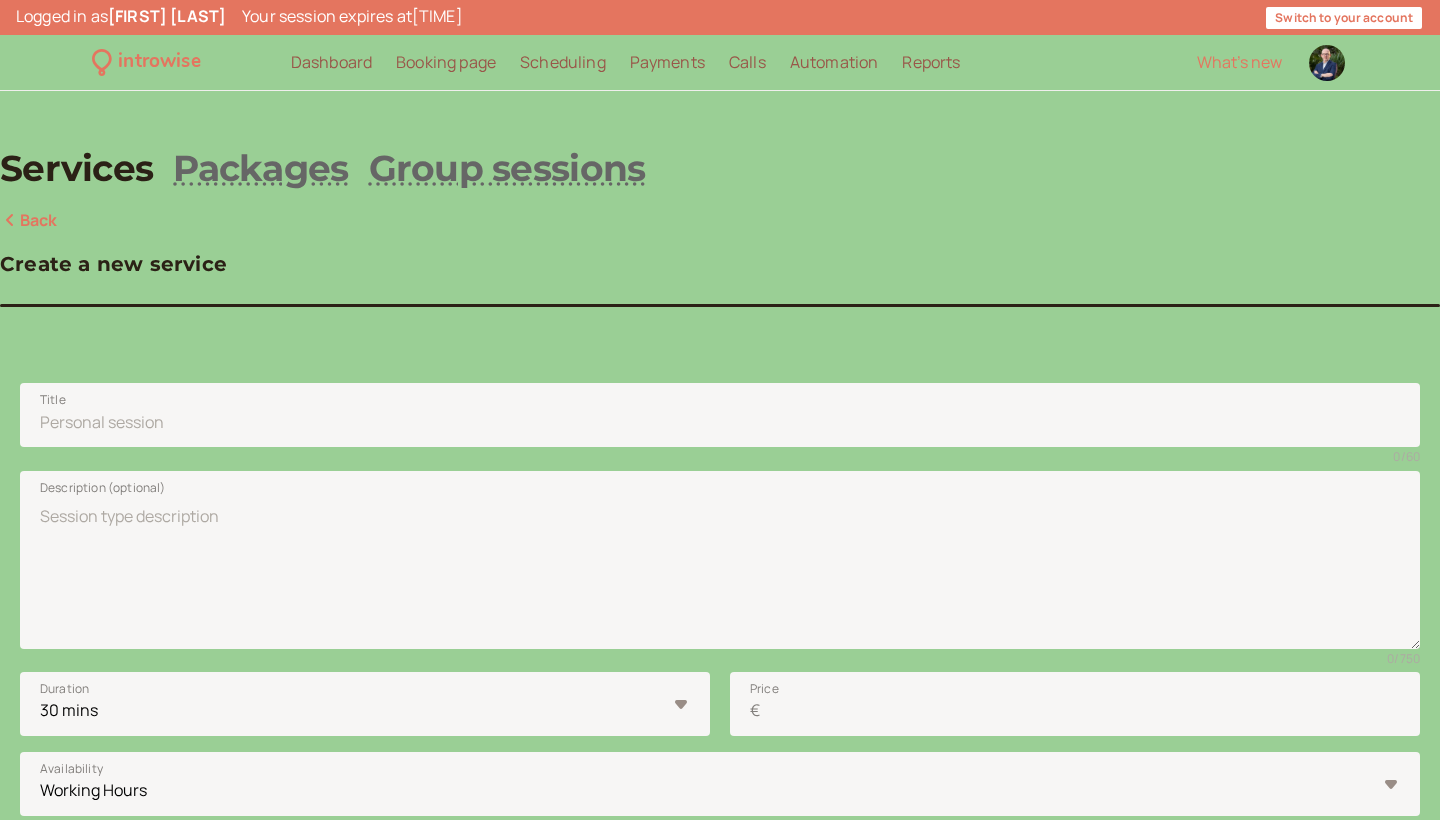 scroll, scrollTop: 0, scrollLeft: 0, axis: both 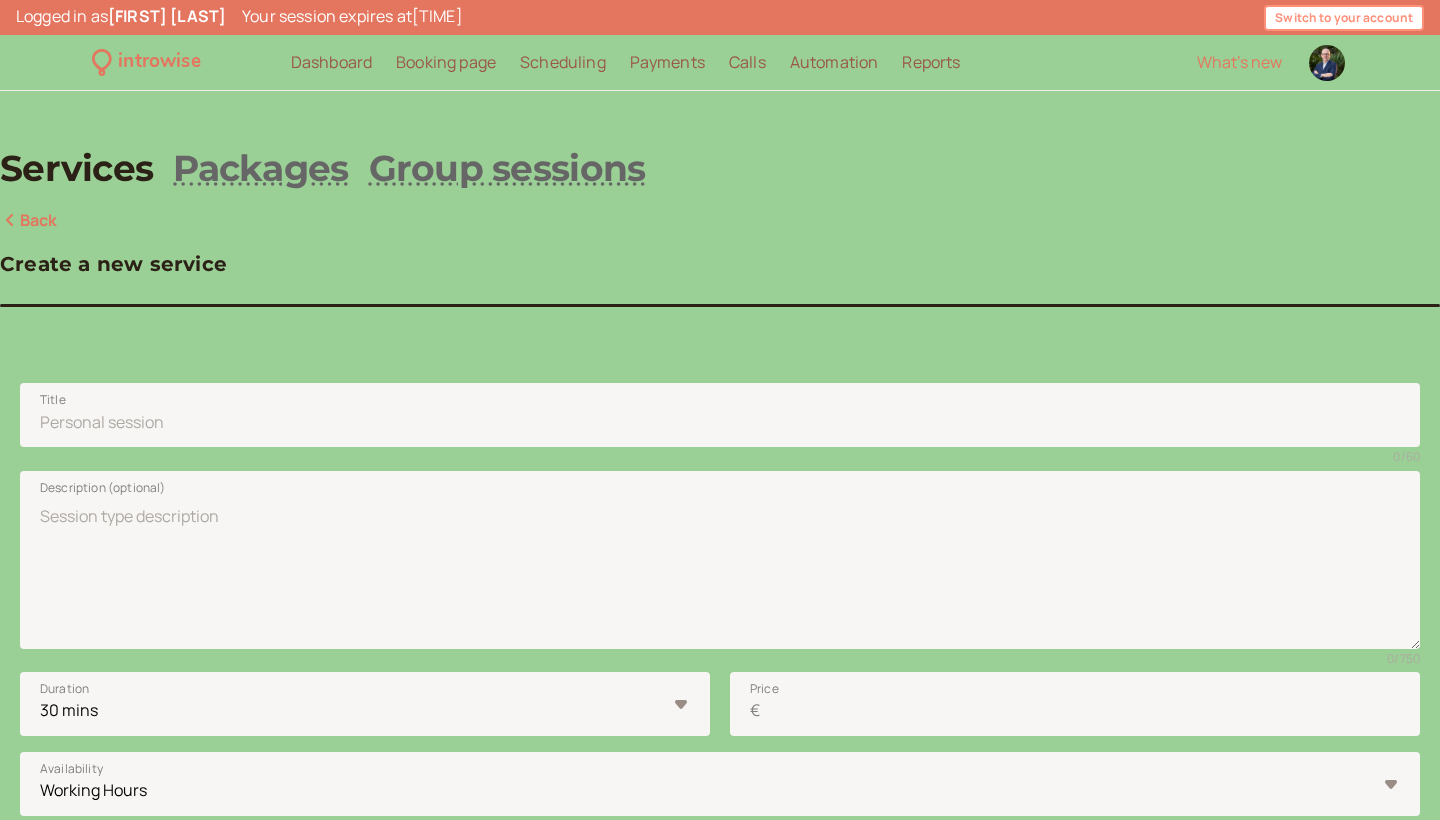 click on "Switch to your account" at bounding box center [1344, 18] 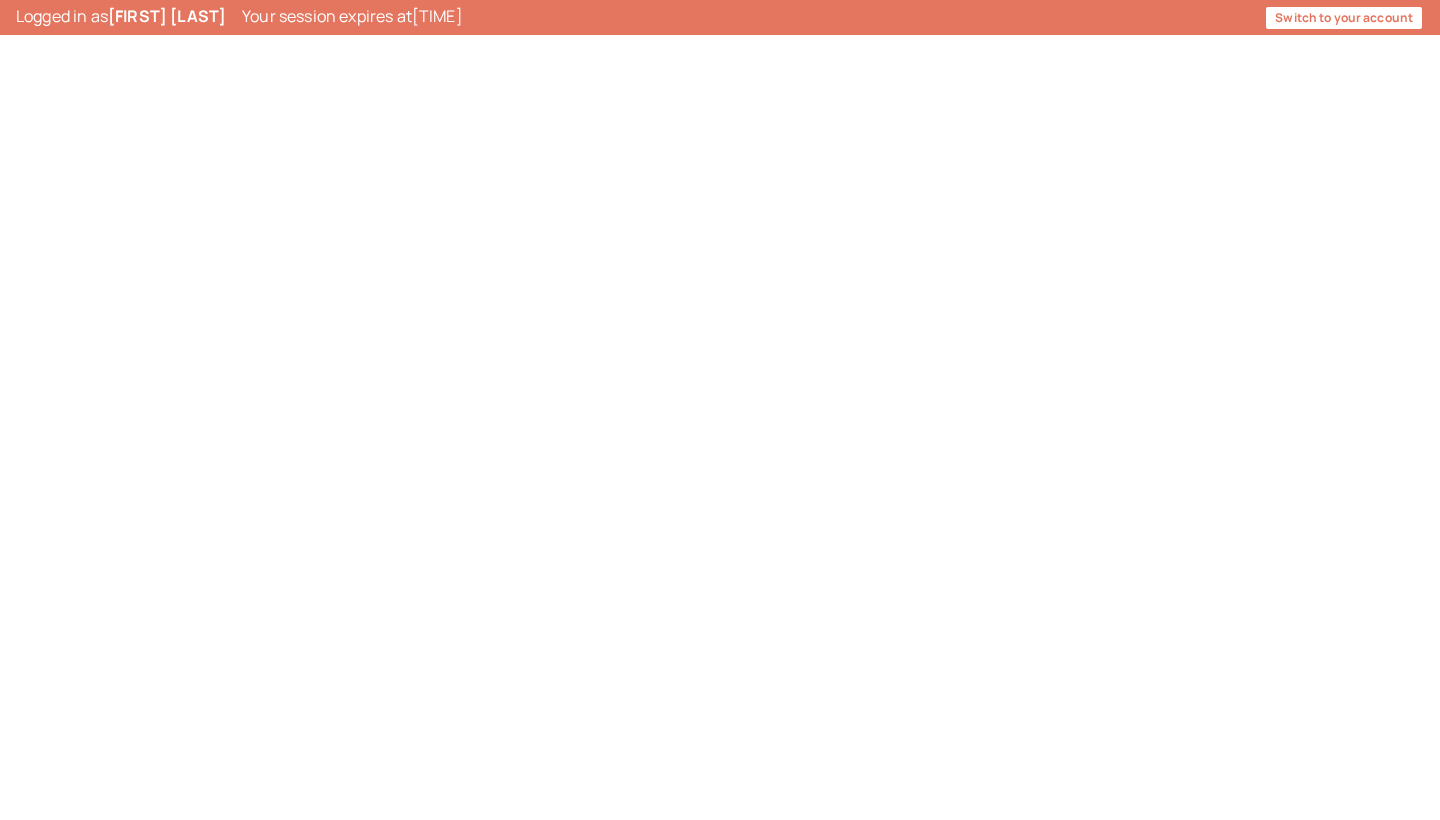 scroll, scrollTop: 0, scrollLeft: 0, axis: both 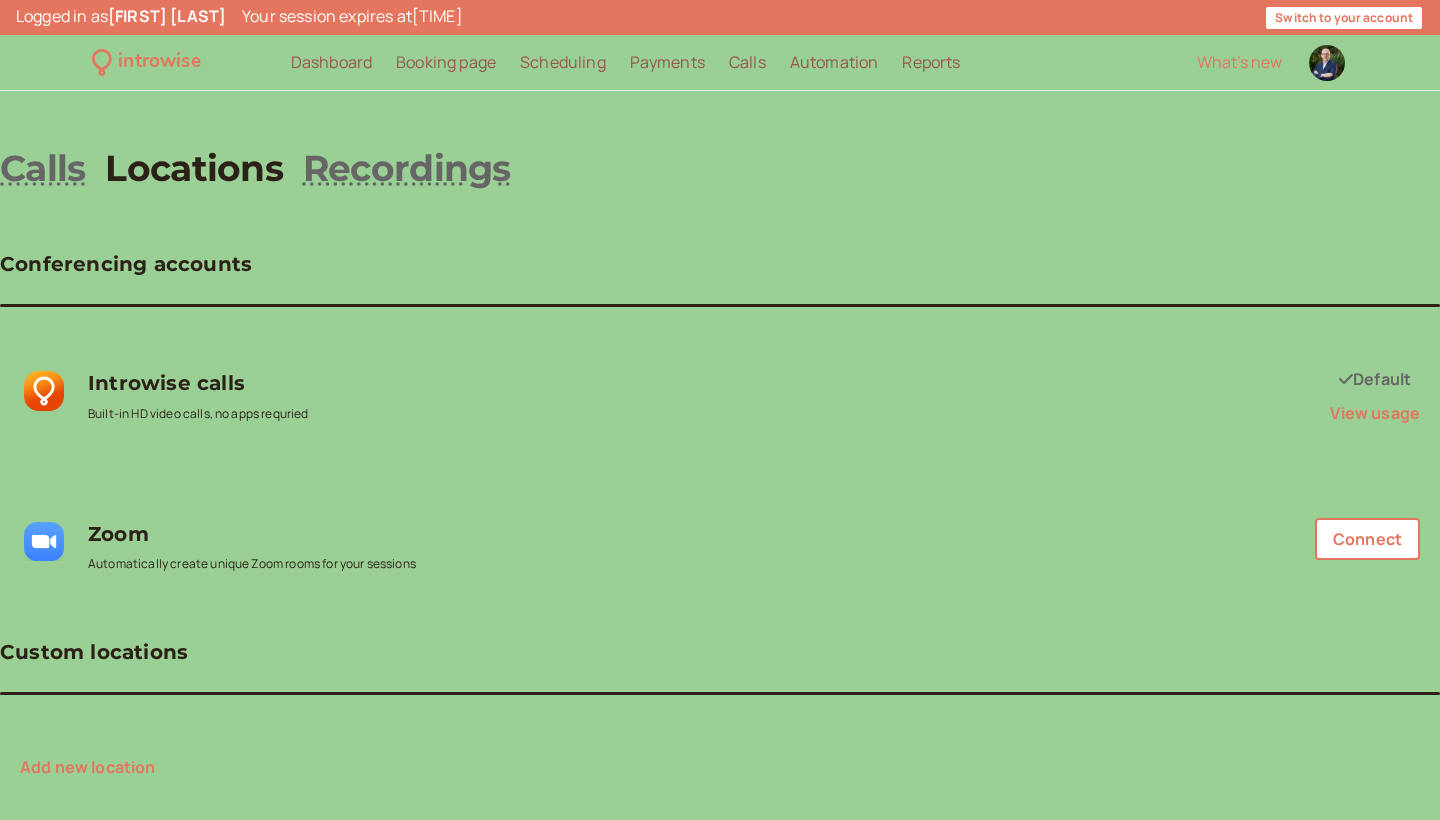 click on "Add new location" at bounding box center (88, 767) 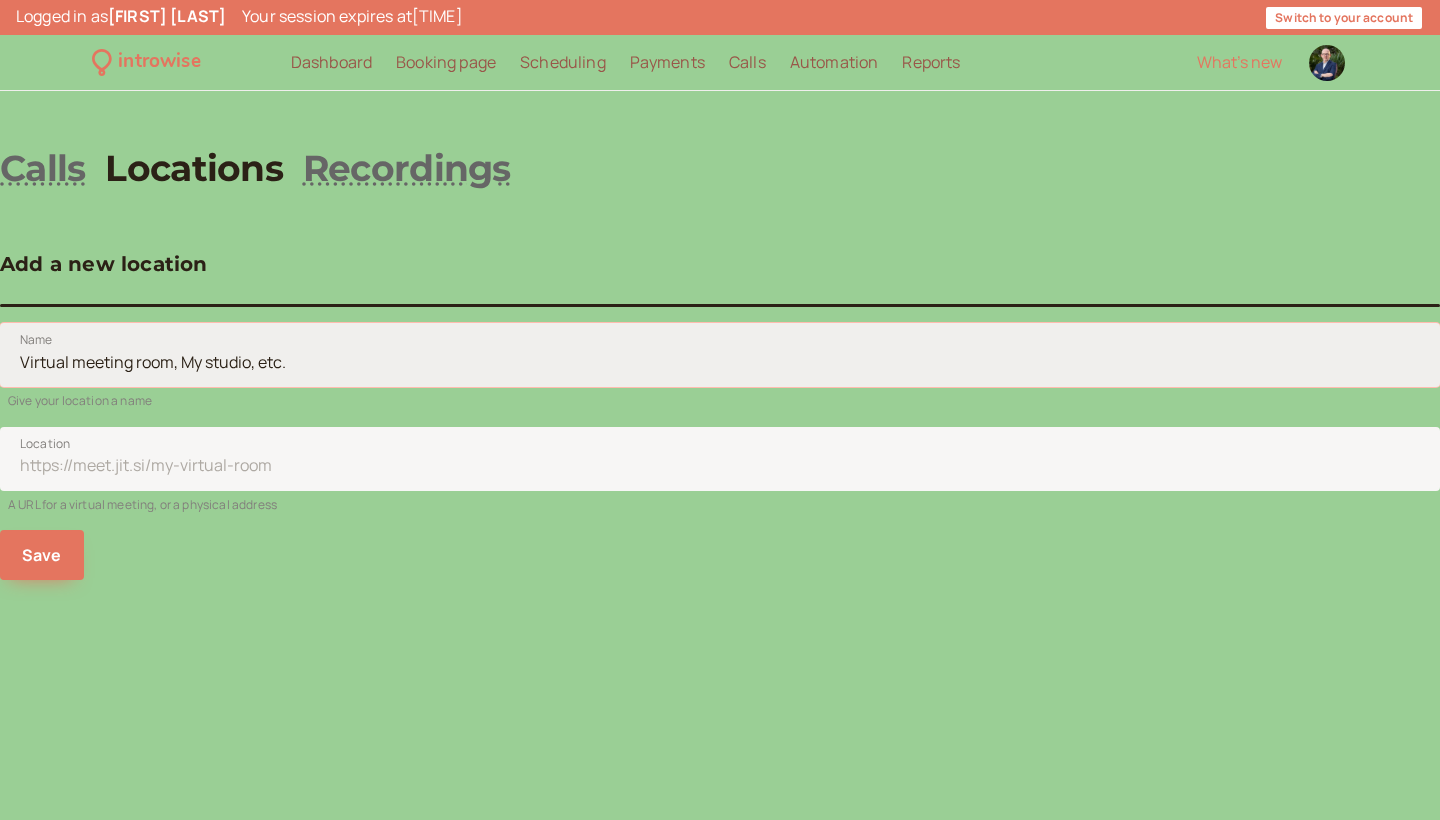 click on "Name" at bounding box center [720, 355] 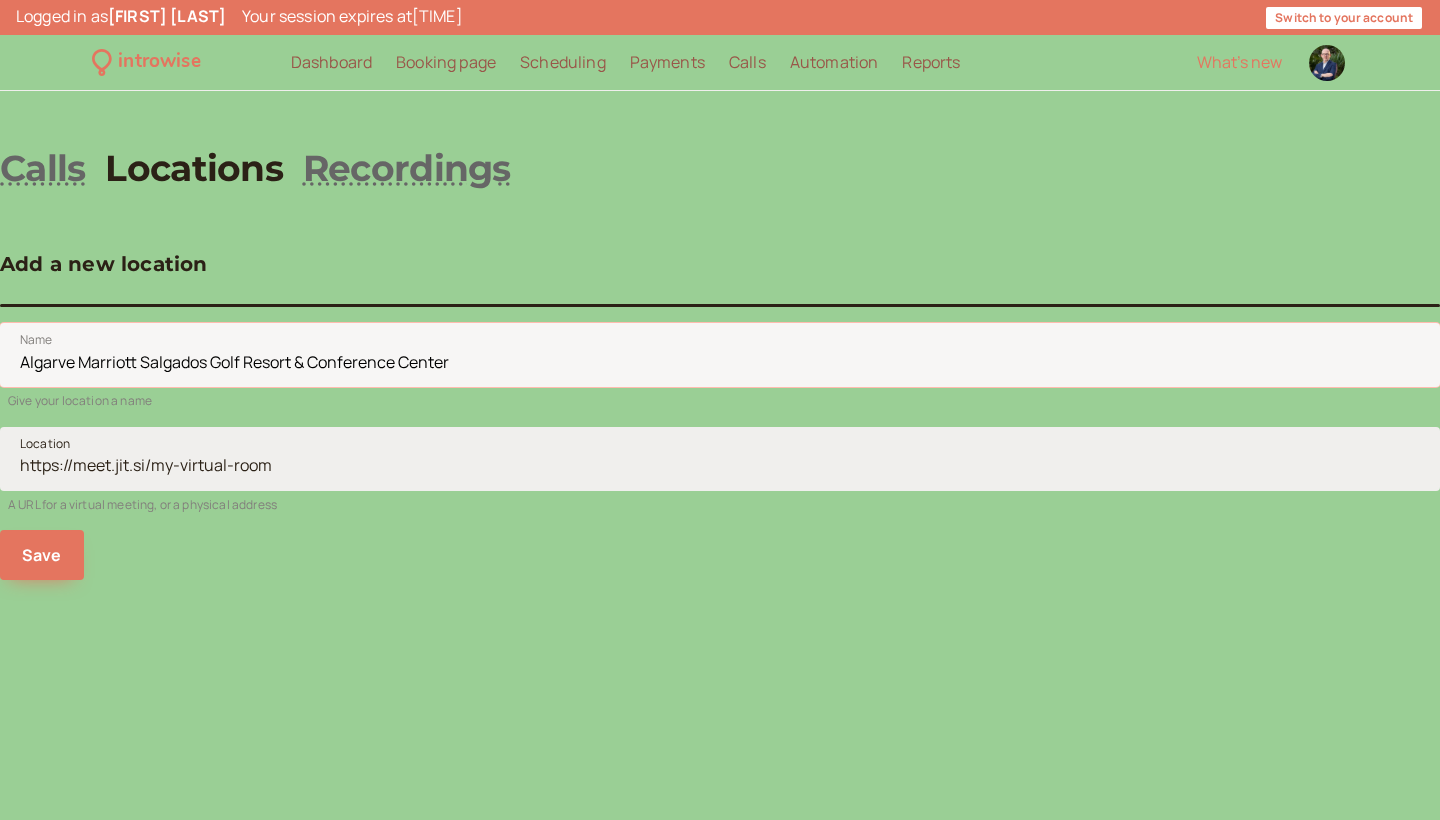 type on "Algarve Marriott Salgados Golf Resort & Conference Center" 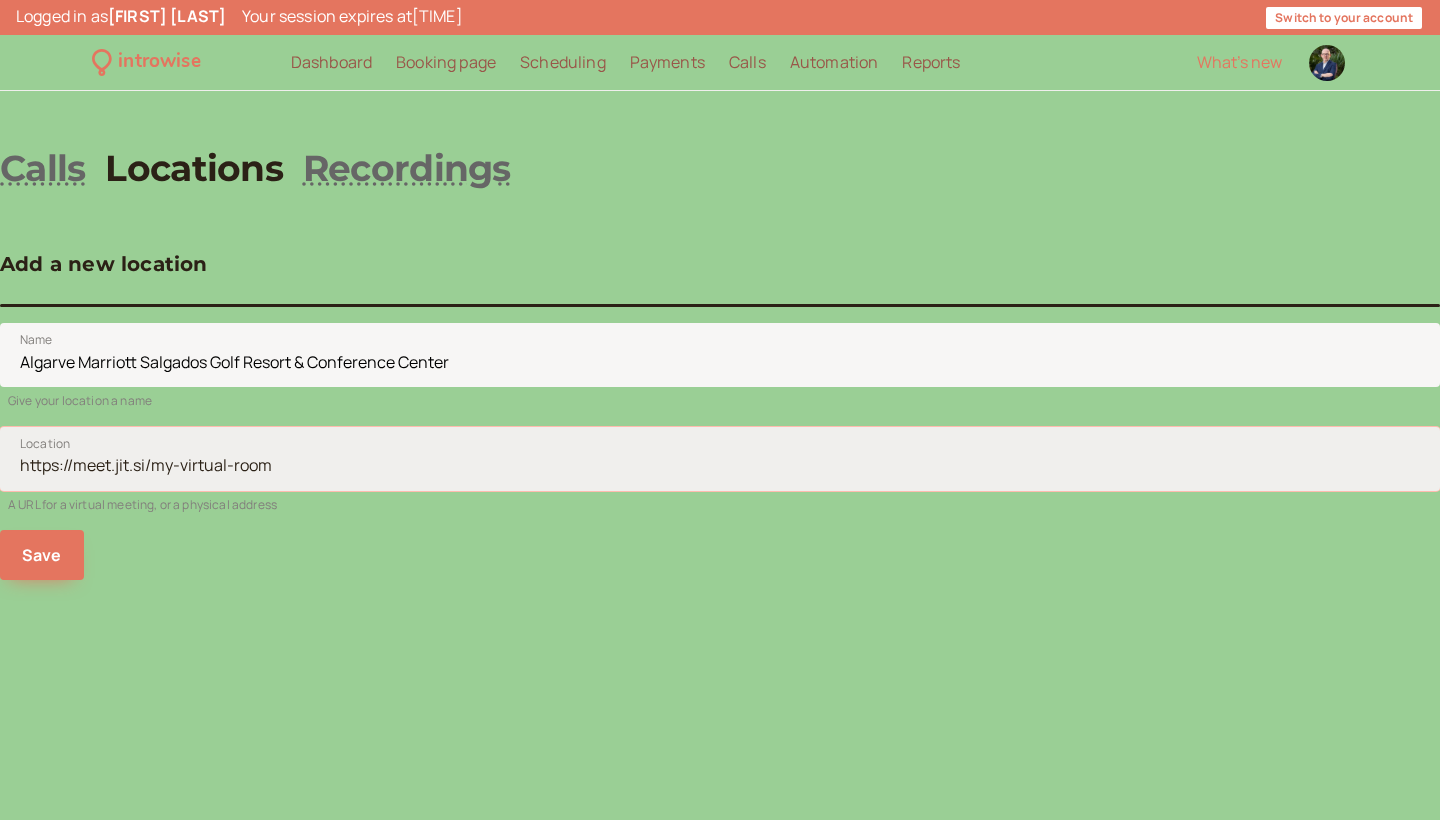 click on "Location" at bounding box center [720, 459] 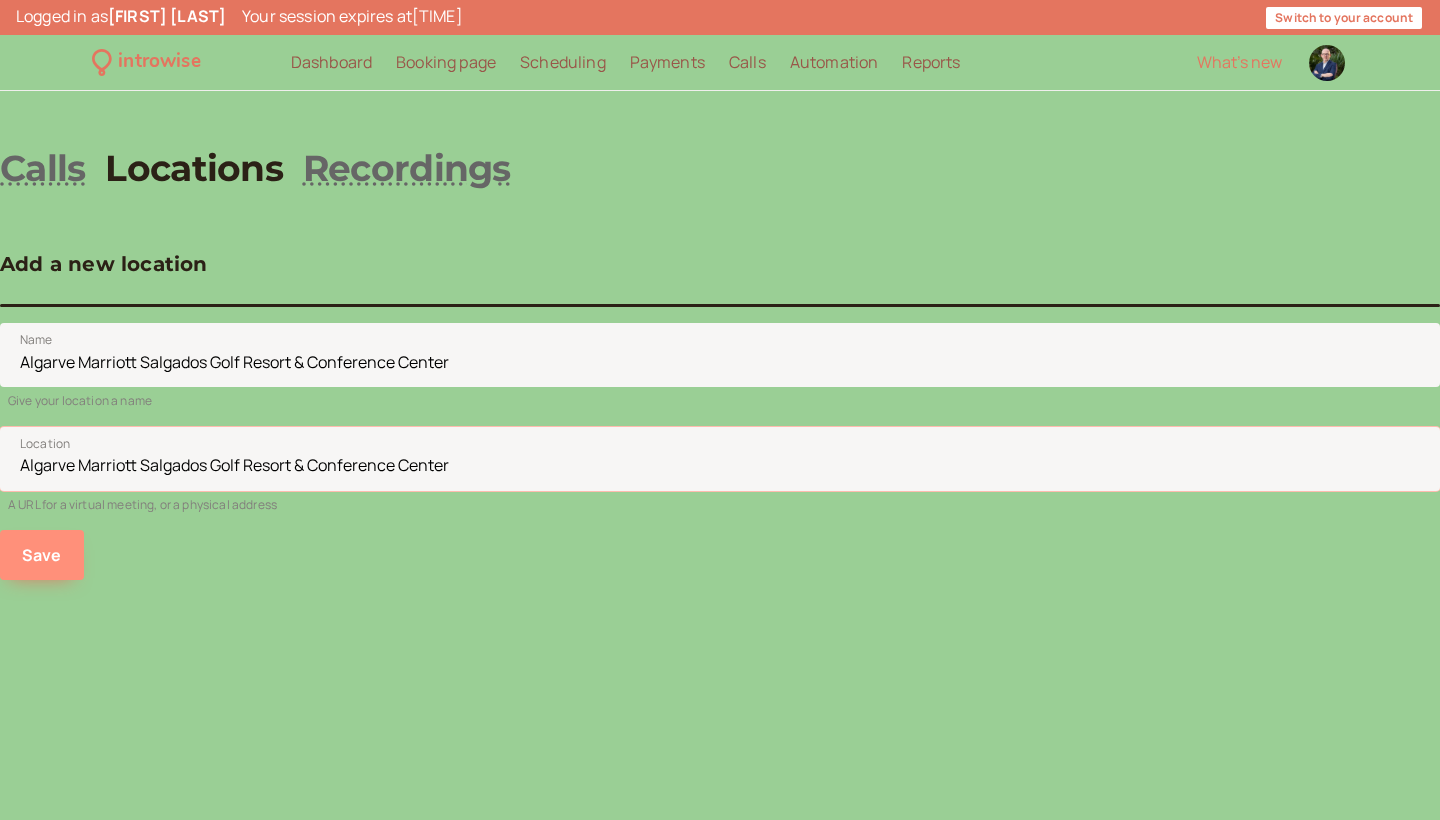 type on "Algarve Marriott Salgados Golf Resort & Conference Center" 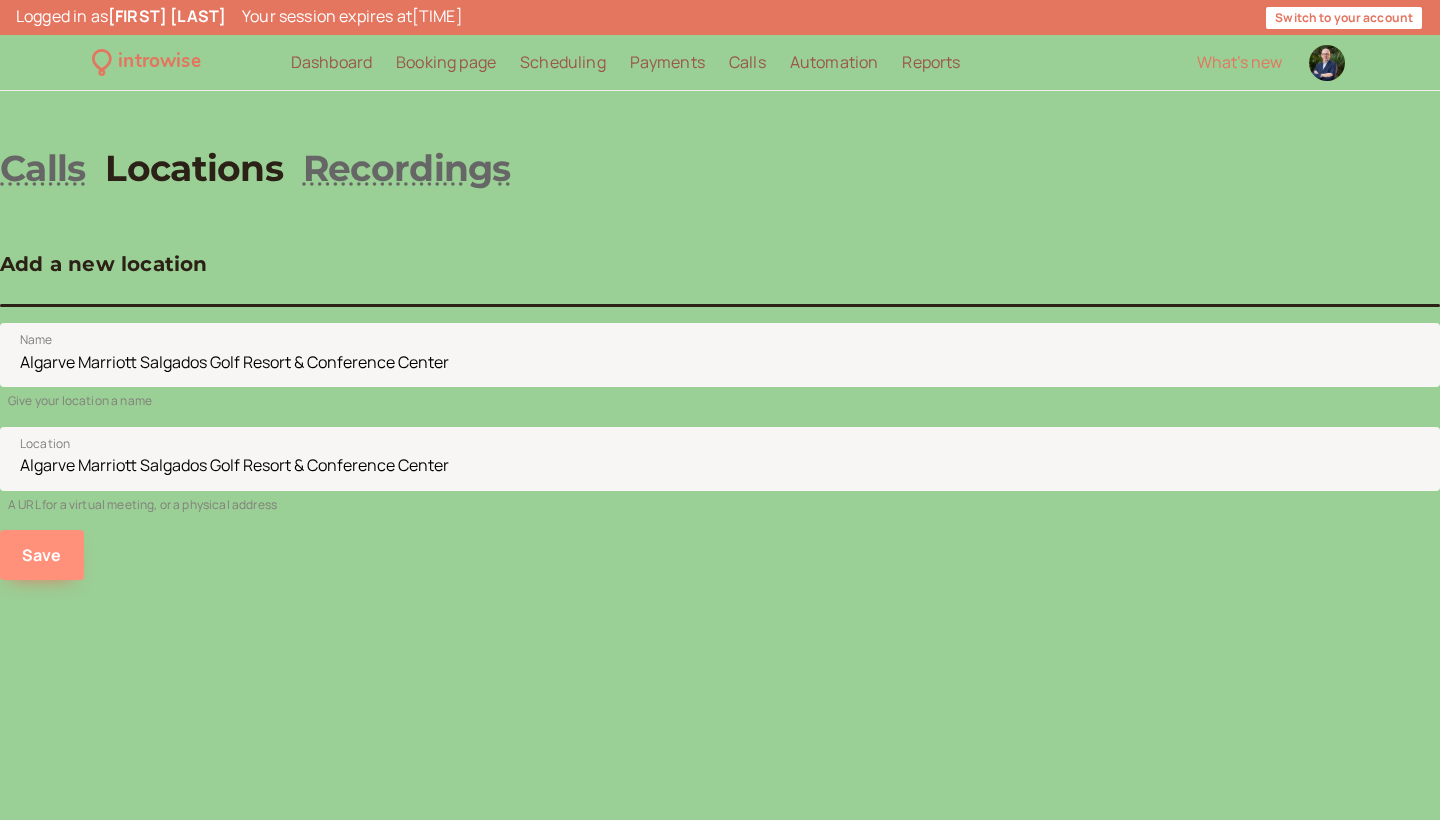 click on "Save" at bounding box center [42, 555] 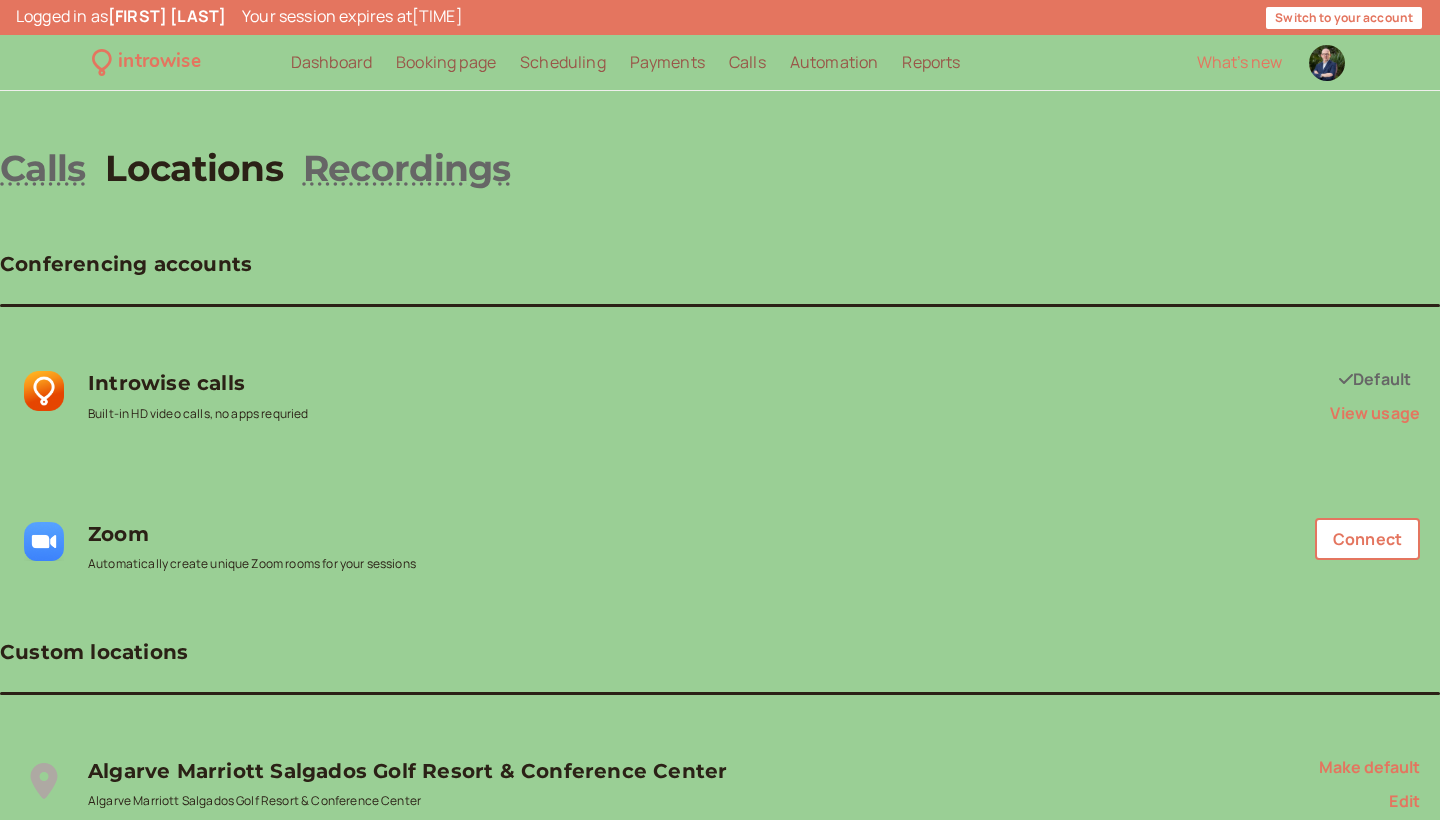 scroll, scrollTop: 0, scrollLeft: 0, axis: both 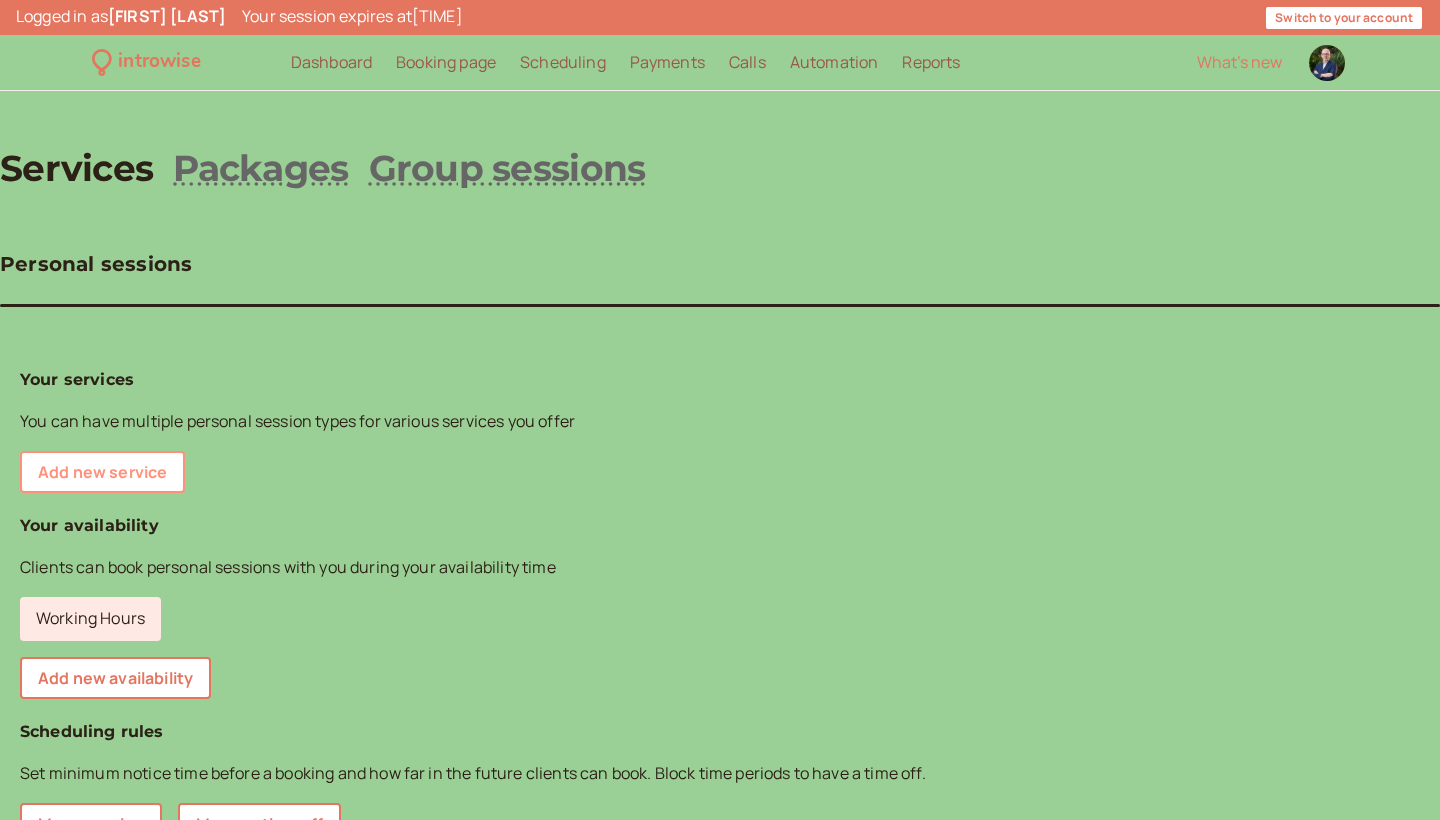 click on "Add new service" at bounding box center [102, 472] 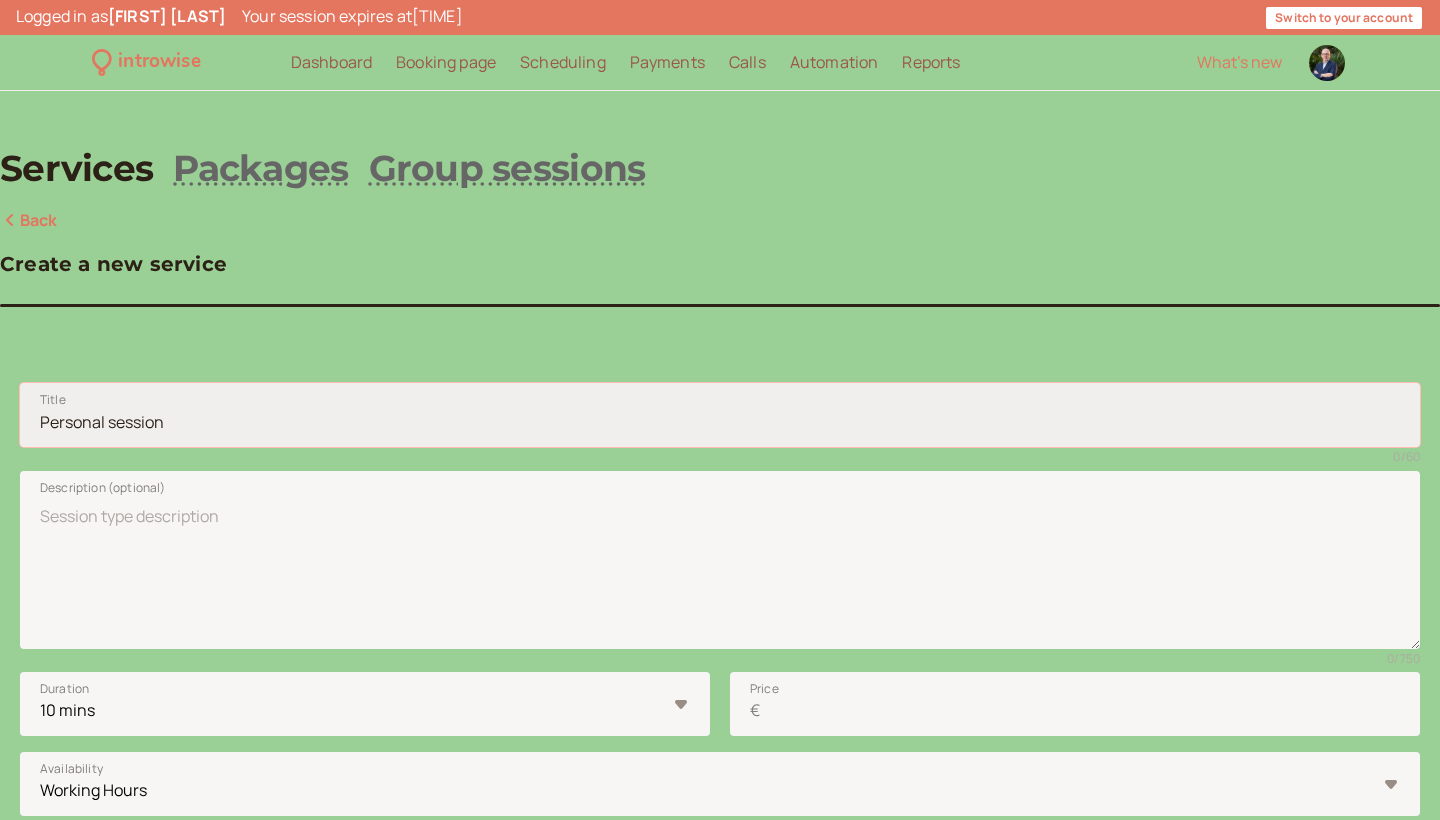 click on "Title" at bounding box center (720, 415) 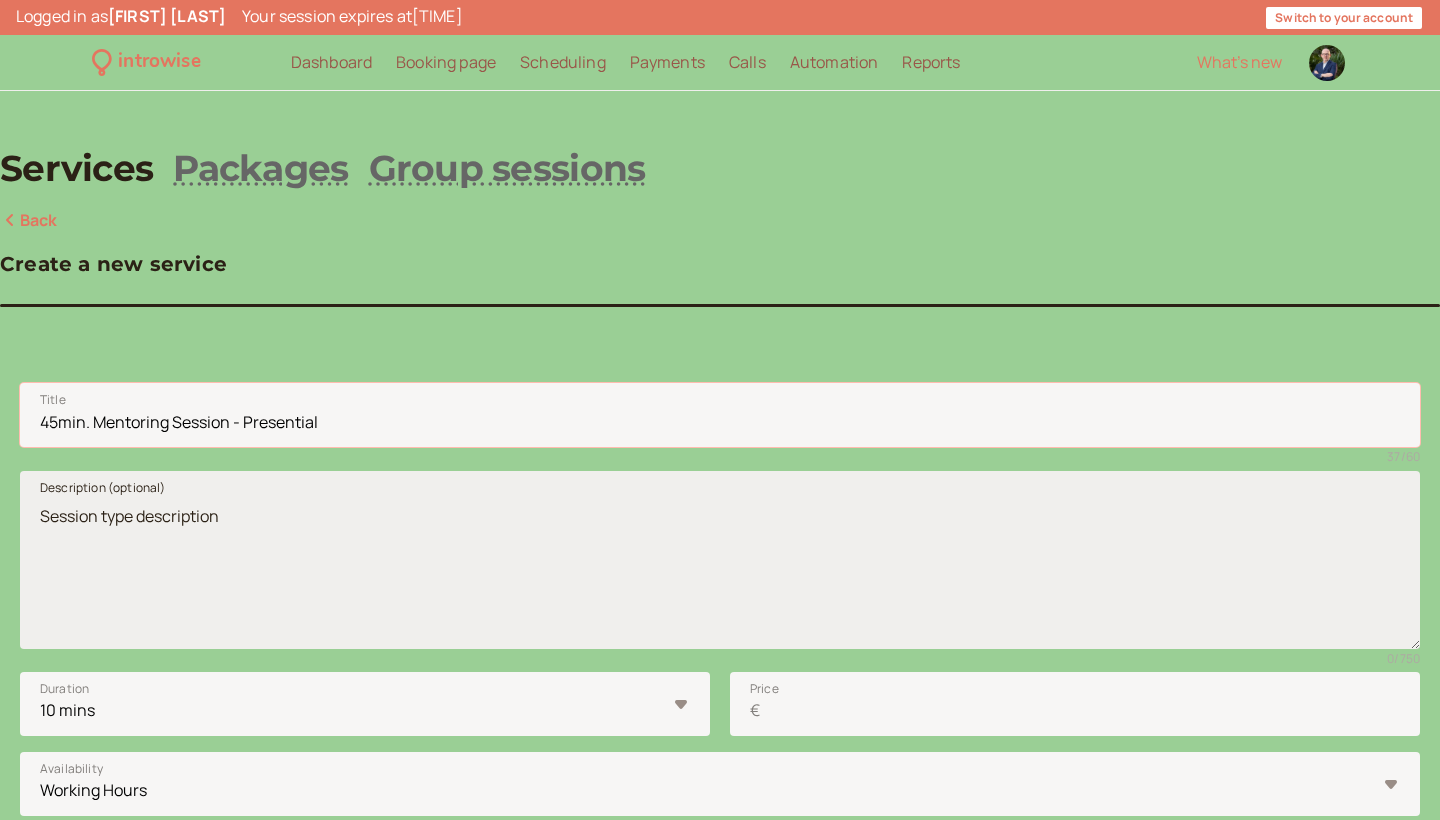 type on "45min. Mentoring Session - Presential" 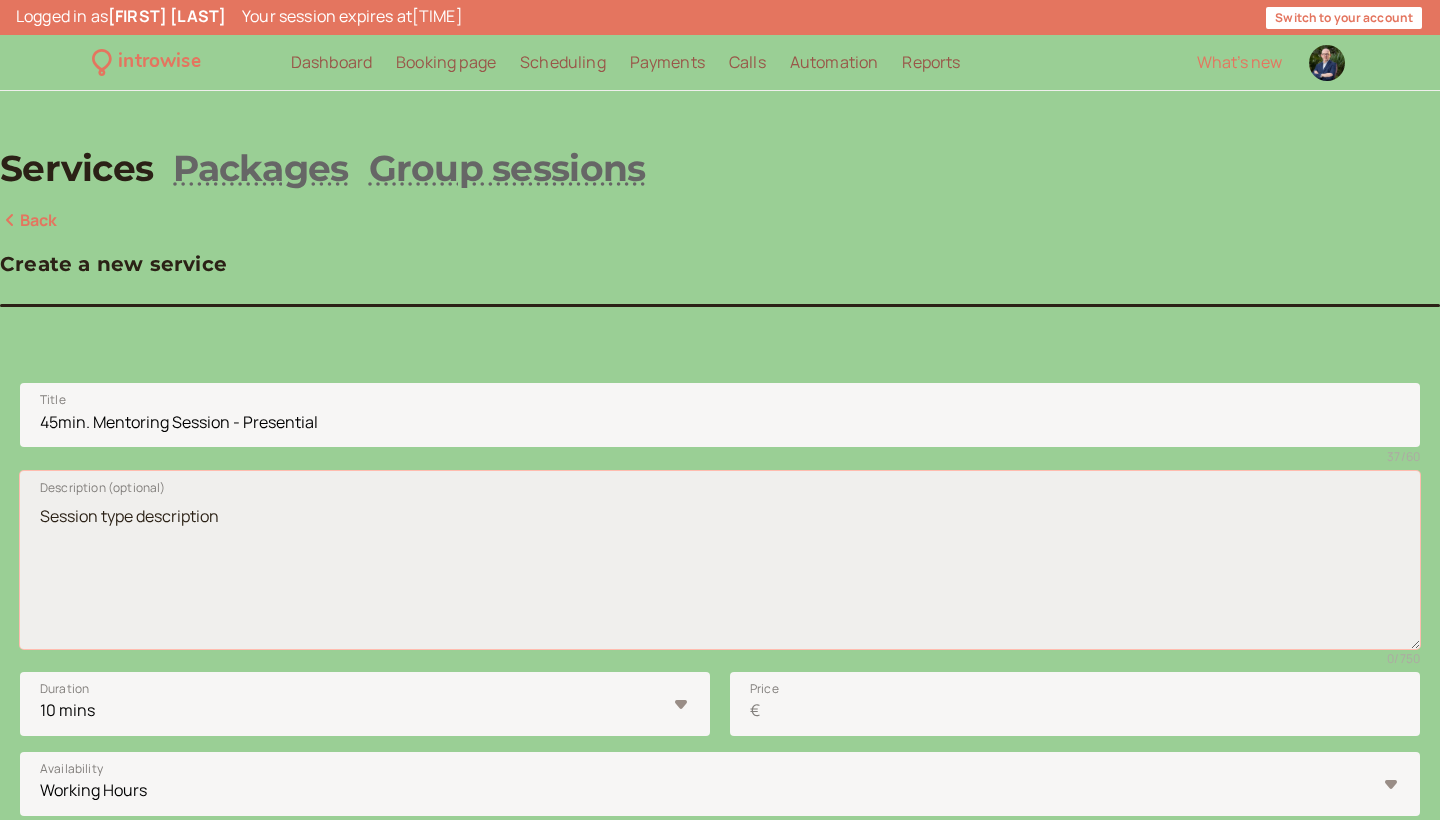 click on "Description (optional)" at bounding box center [720, 560] 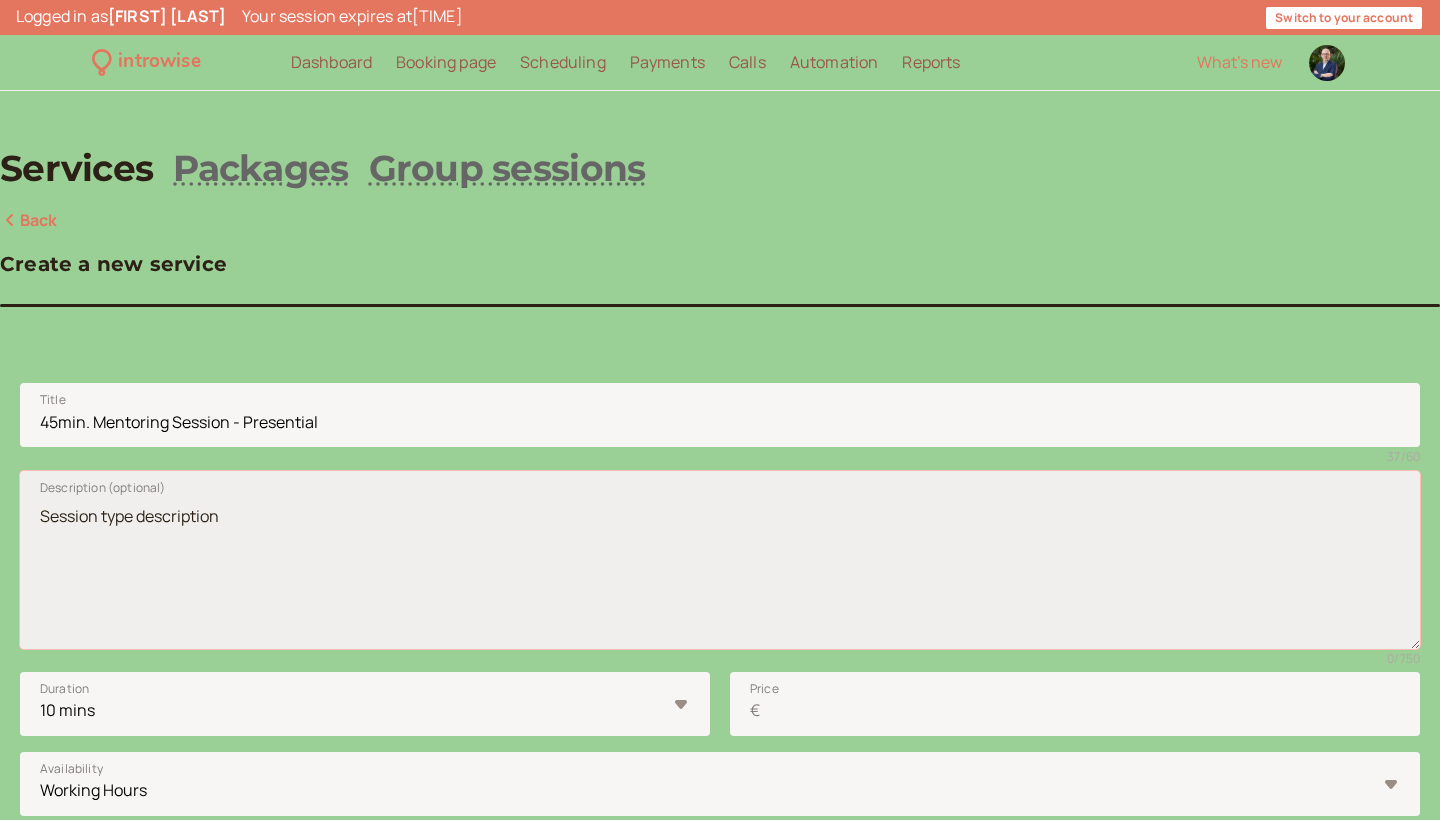 paste on "(Sessão de mentoring de 45min. - Presencial)
Momento dedicado para conexão e discussão do seu desenvolvimento profissional, seja através de uma conversa casual ou de uma sessão estruturada focada em objetivos específicos. Este é um espaço seguro para comunicação aberta e exploração do seu percurso profissional.
Local: Presencialmente no Hotel Sheraton Lisboa.
--------
This is your dedicated time with me to connect and discuss your career development. It can be a casual conversation or a structured session focused on specific goals, providing targeted support. This is your safe space for open communication and exploration of your professional journey.
Location: In-person at the Sheraton Lisboa Hotel." 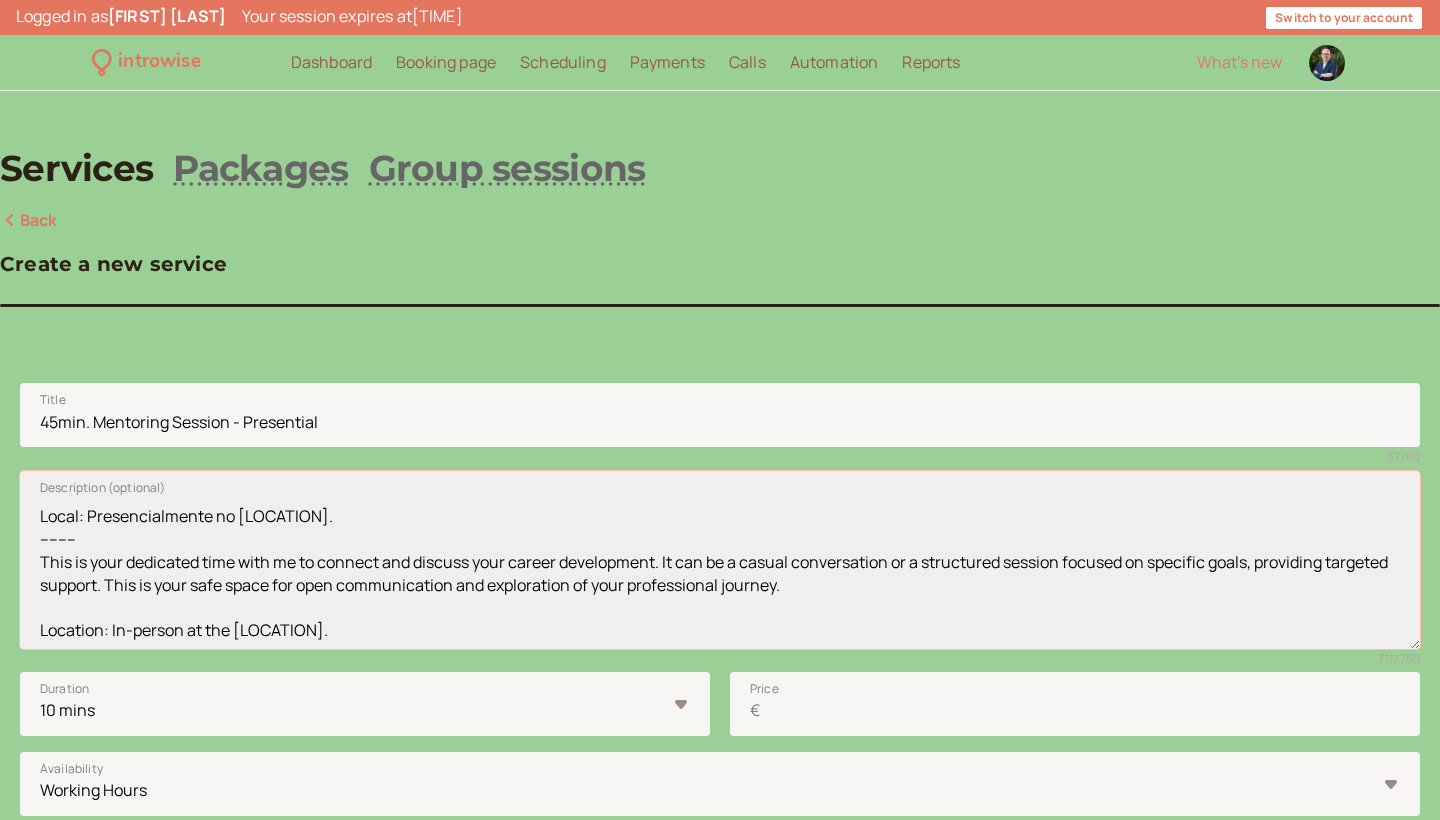 scroll, scrollTop: 134, scrollLeft: 0, axis: vertical 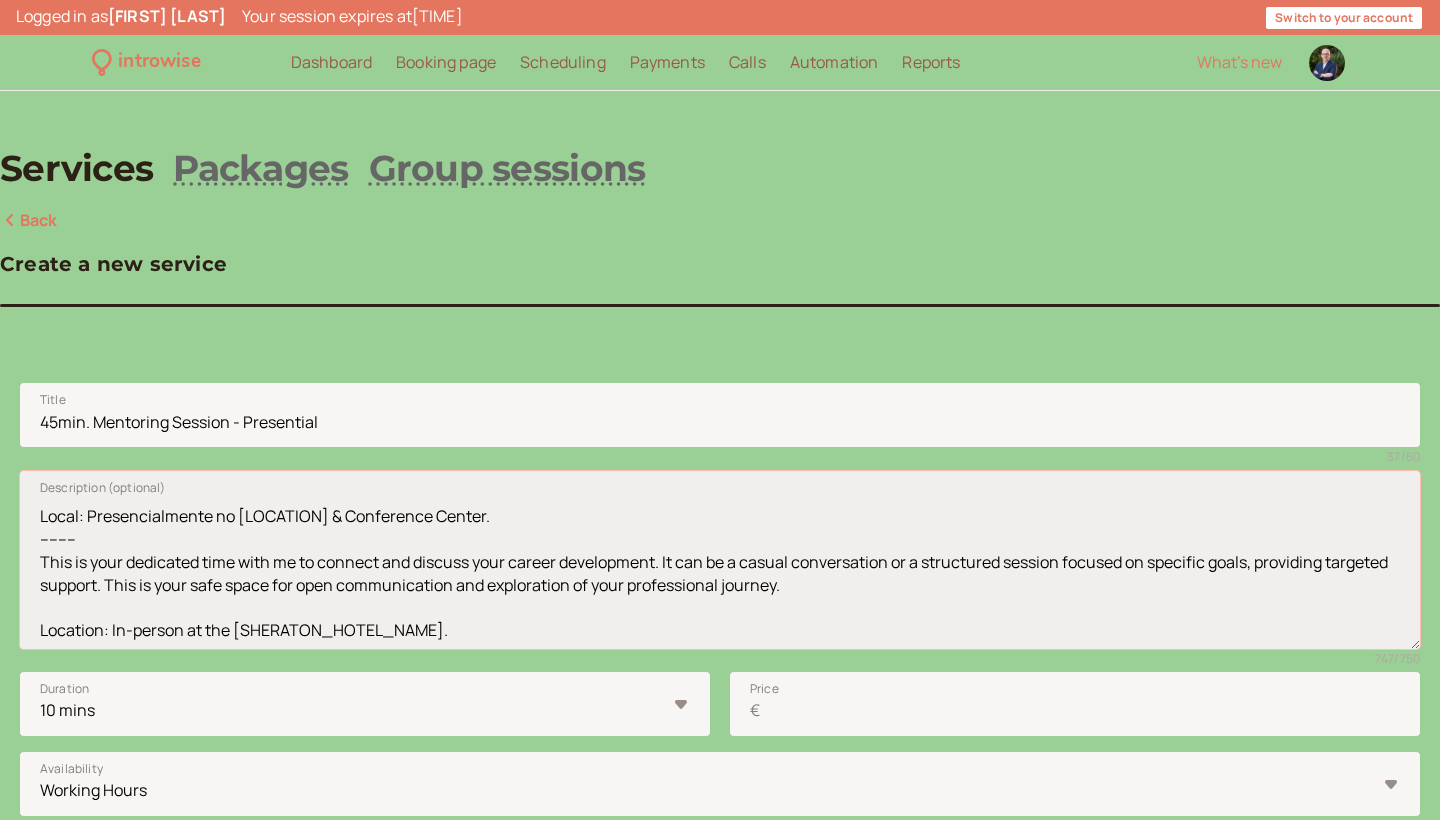 drag, startPoint x: 397, startPoint y: 629, endPoint x: 558, endPoint y: 635, distance: 161.11176 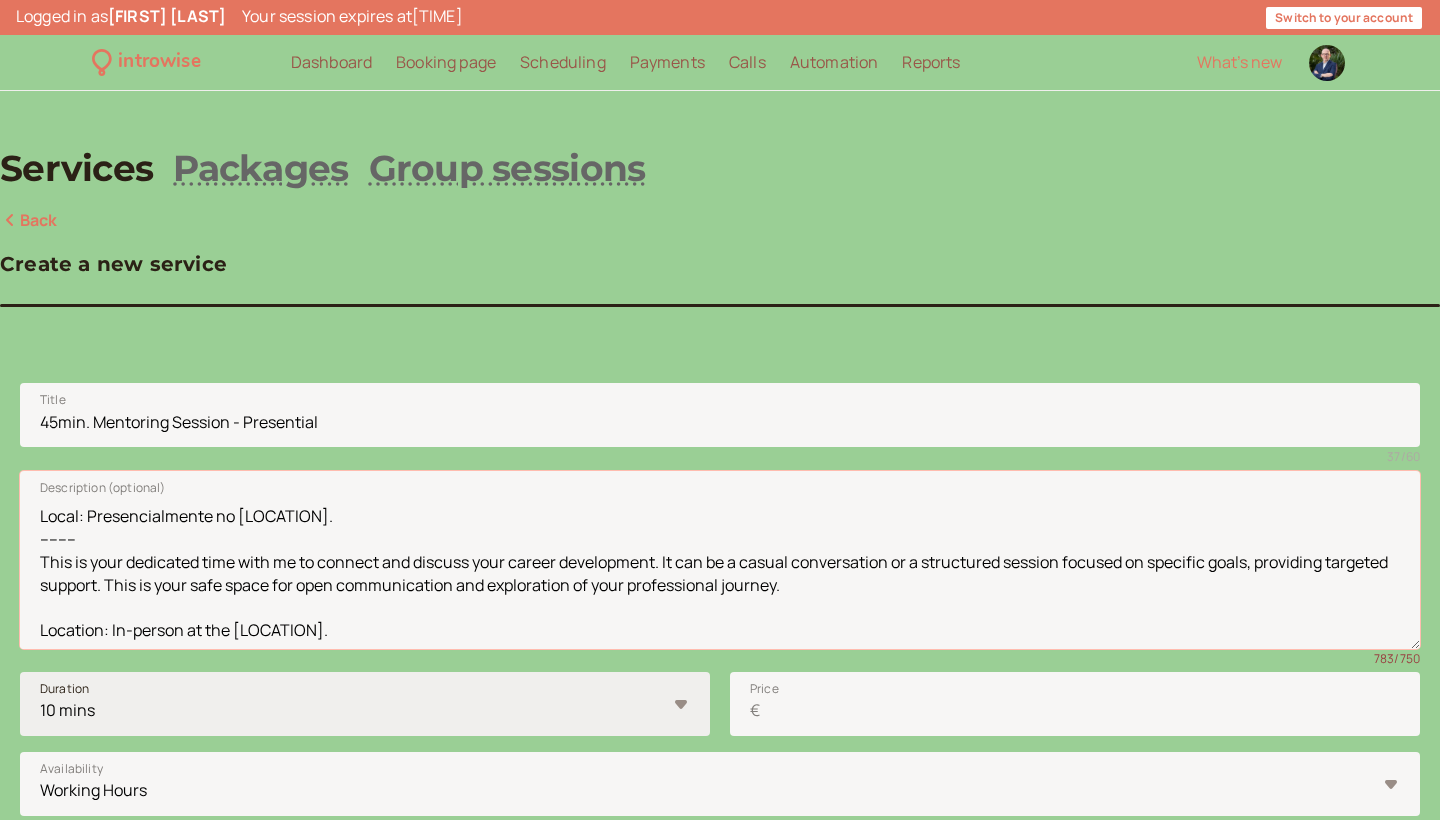 scroll, scrollTop: 237, scrollLeft: 0, axis: vertical 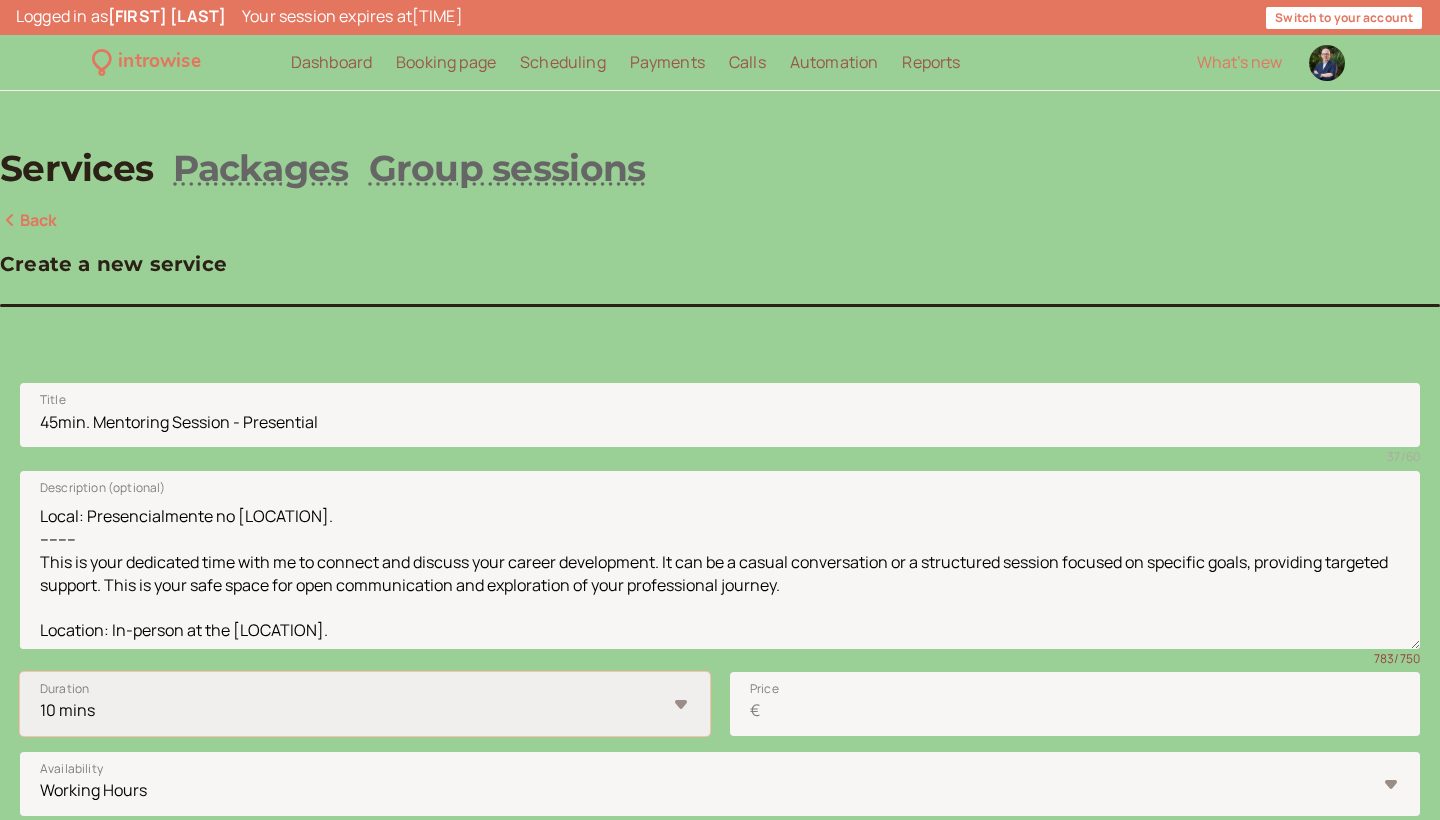select on "45" 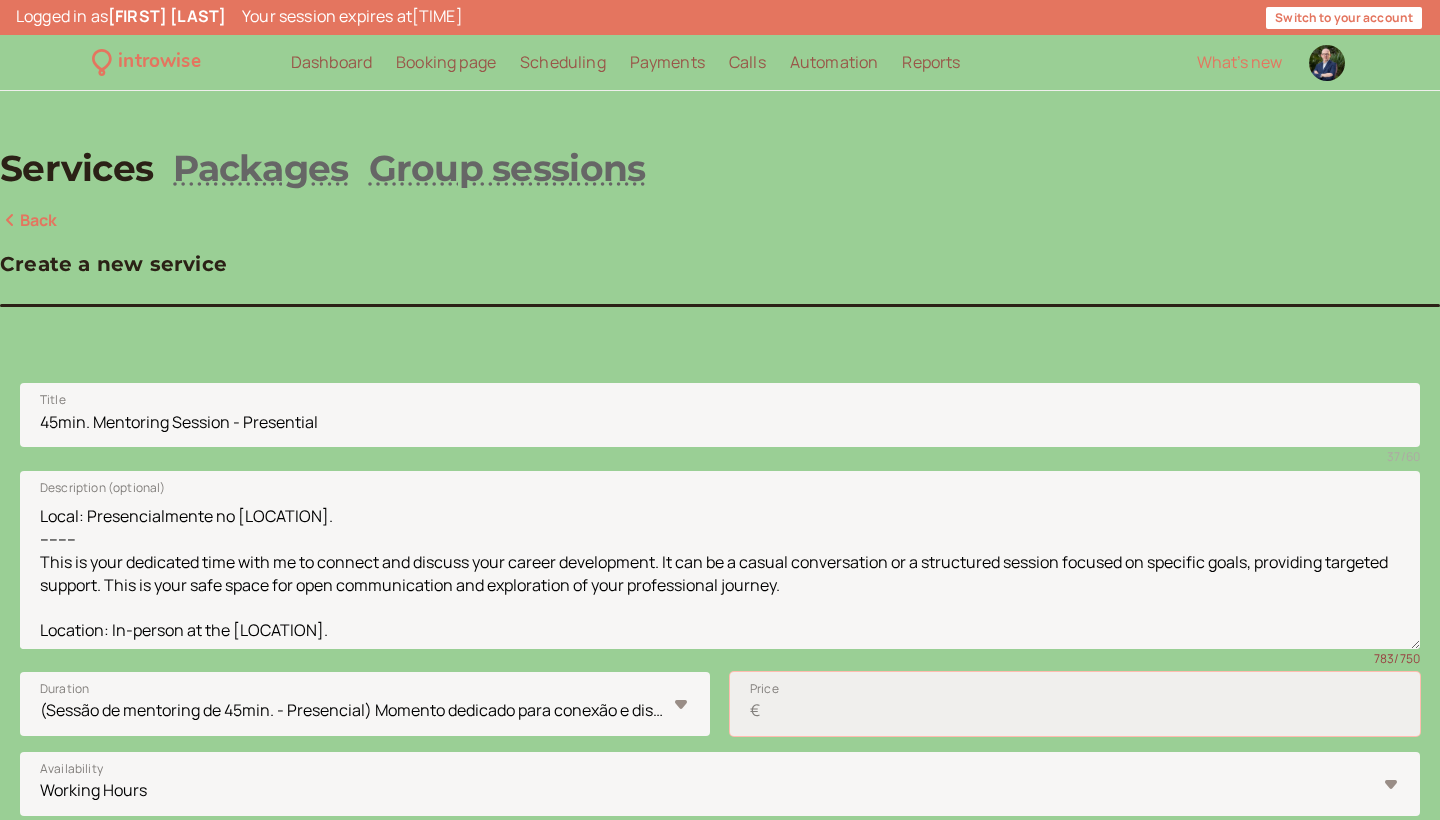 click on "Price €" at bounding box center [1075, 704] 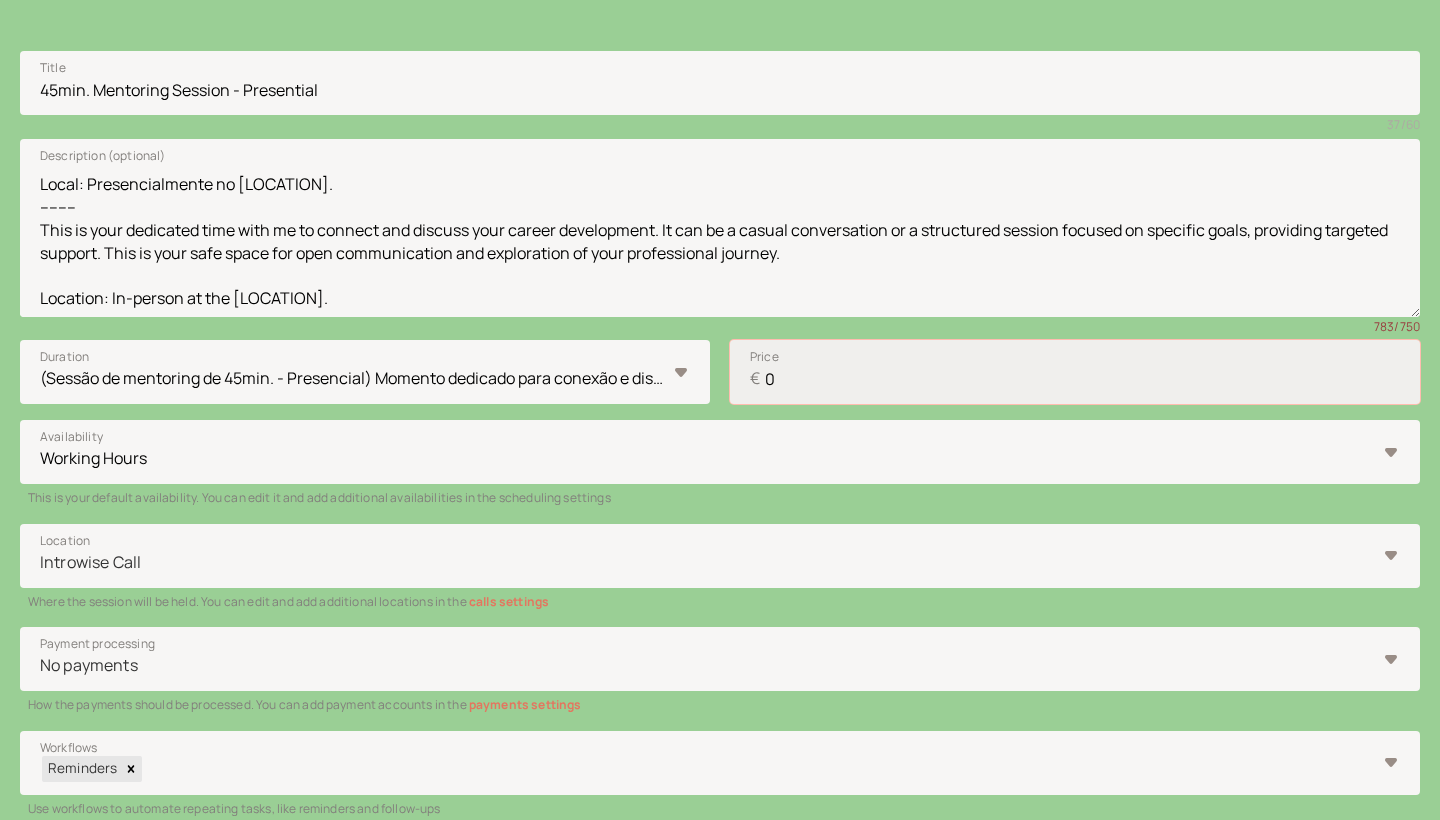 scroll, scrollTop: 354, scrollLeft: 0, axis: vertical 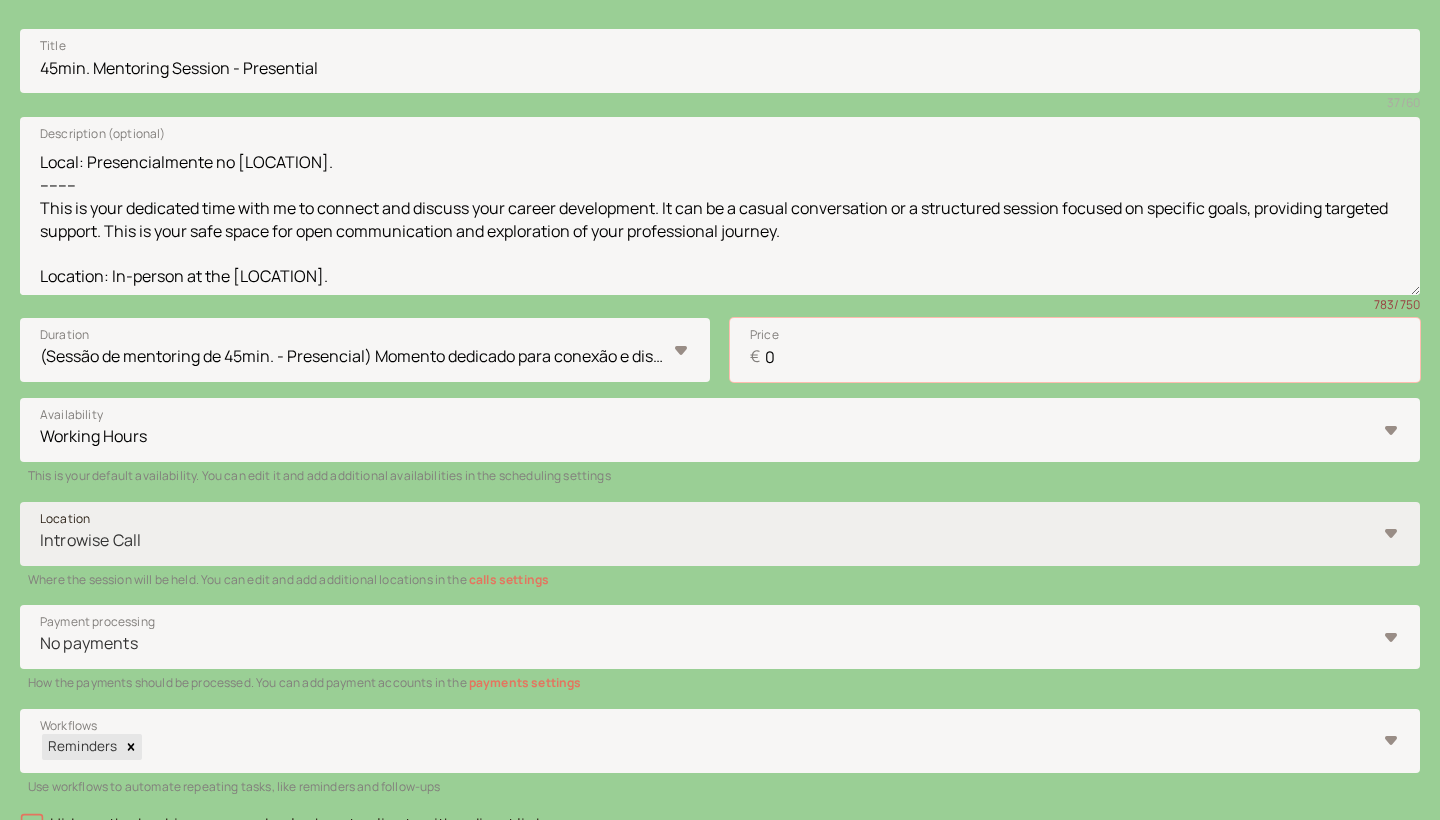 type on "0" 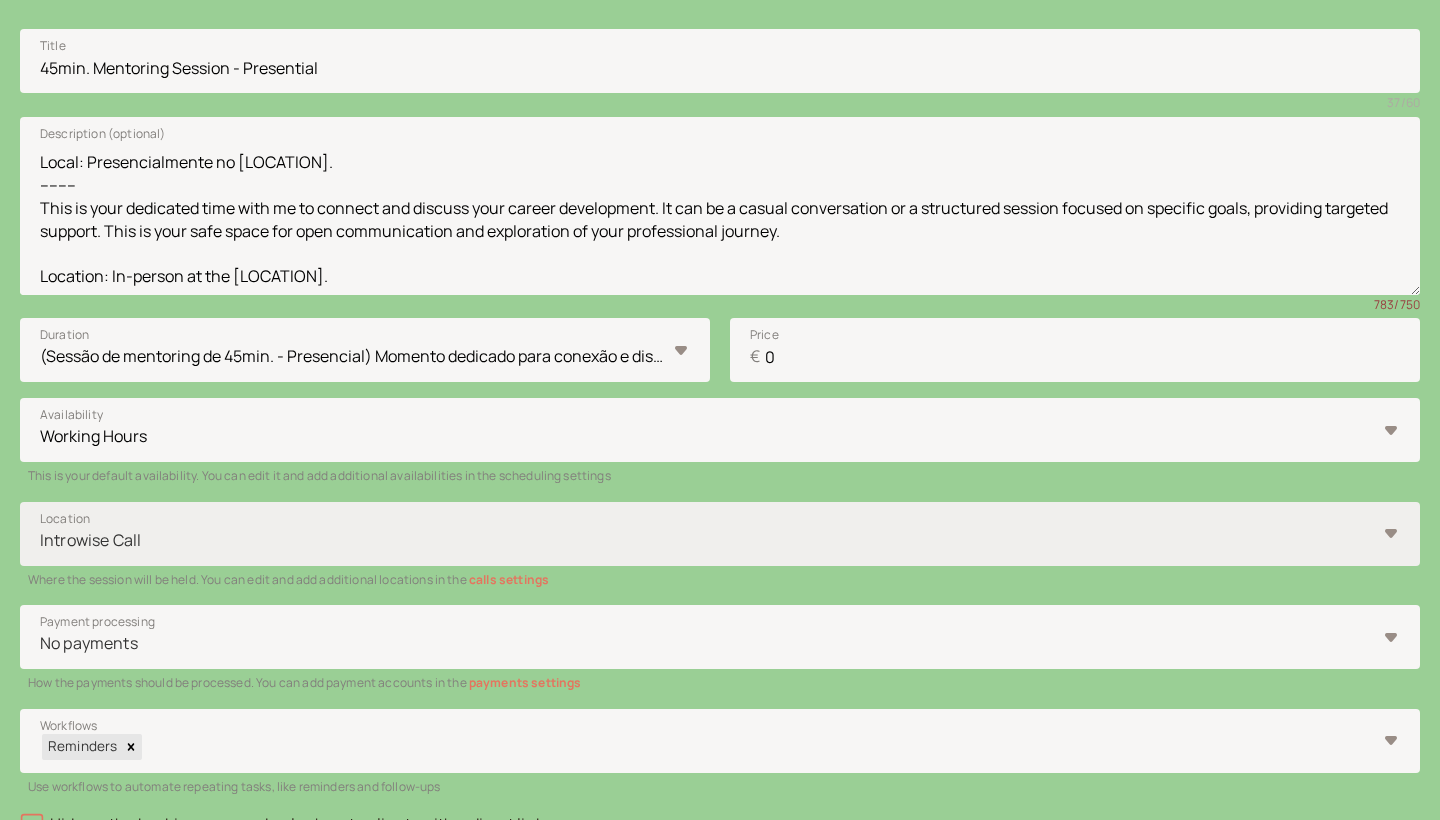 click on "Introwise Call" at bounding box center (720, 534) 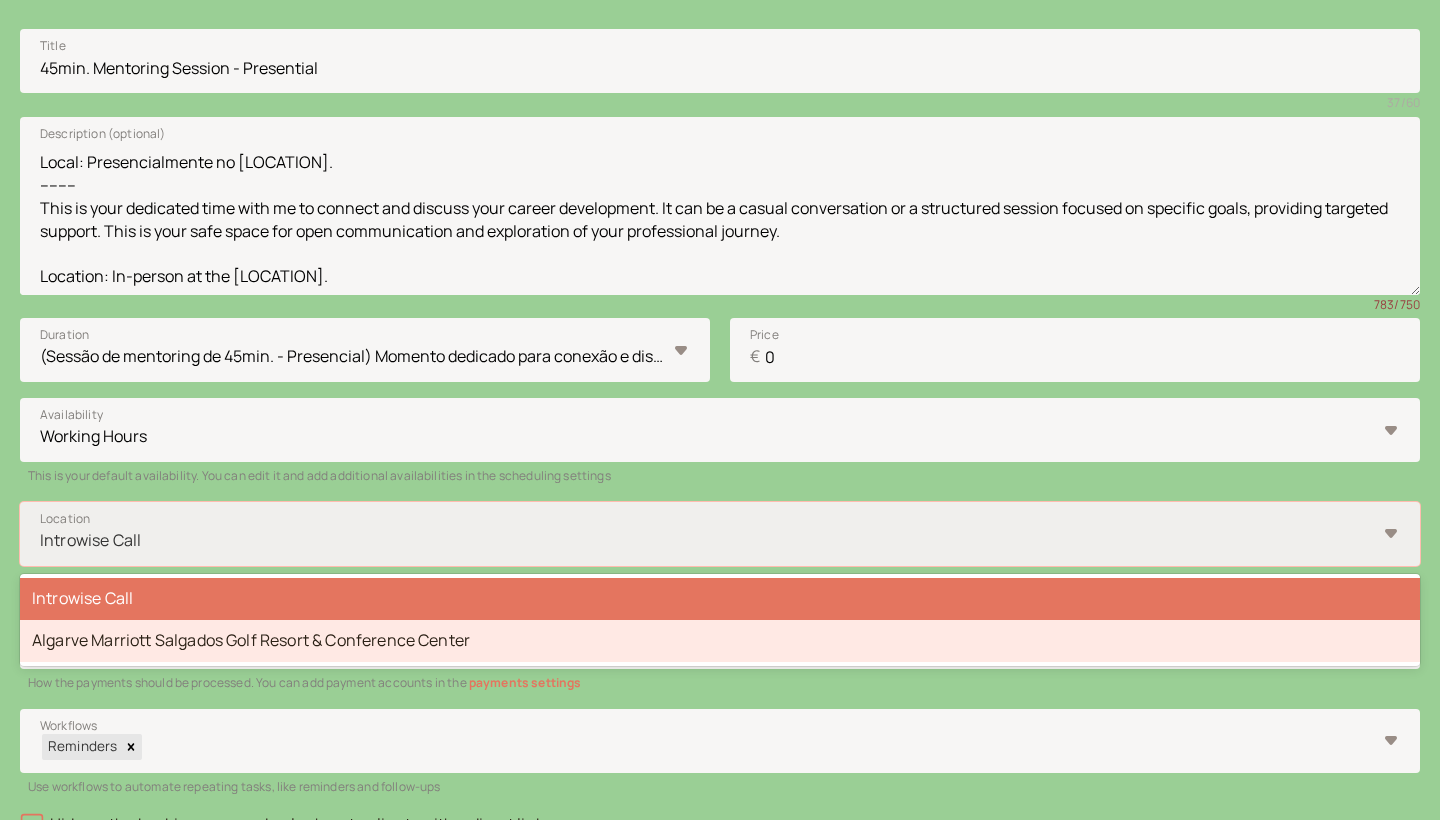 click on "[COMPANY]" at bounding box center (720, 641) 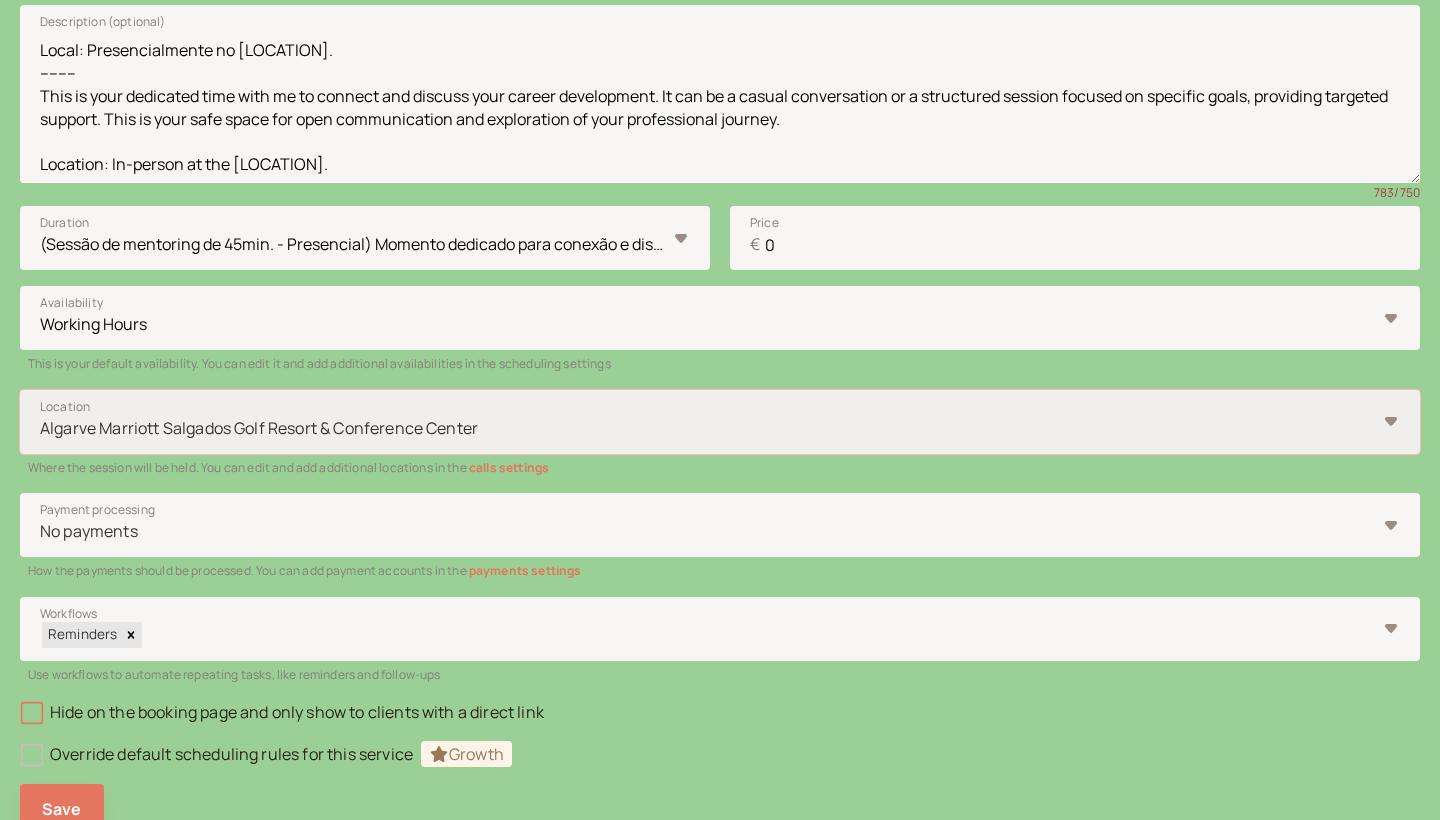 scroll, scrollTop: 546, scrollLeft: 0, axis: vertical 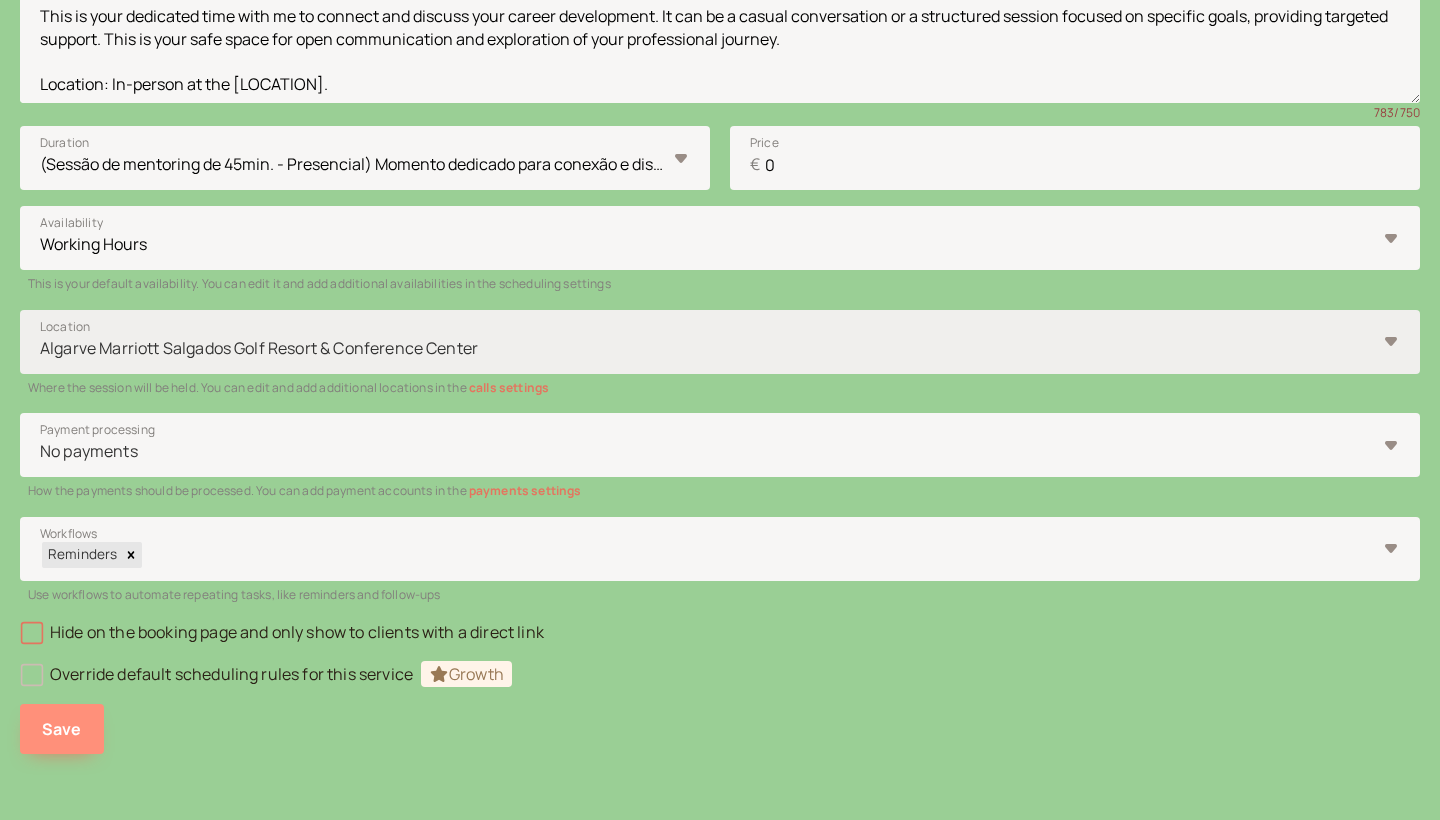 click on "Save" at bounding box center [62, 729] 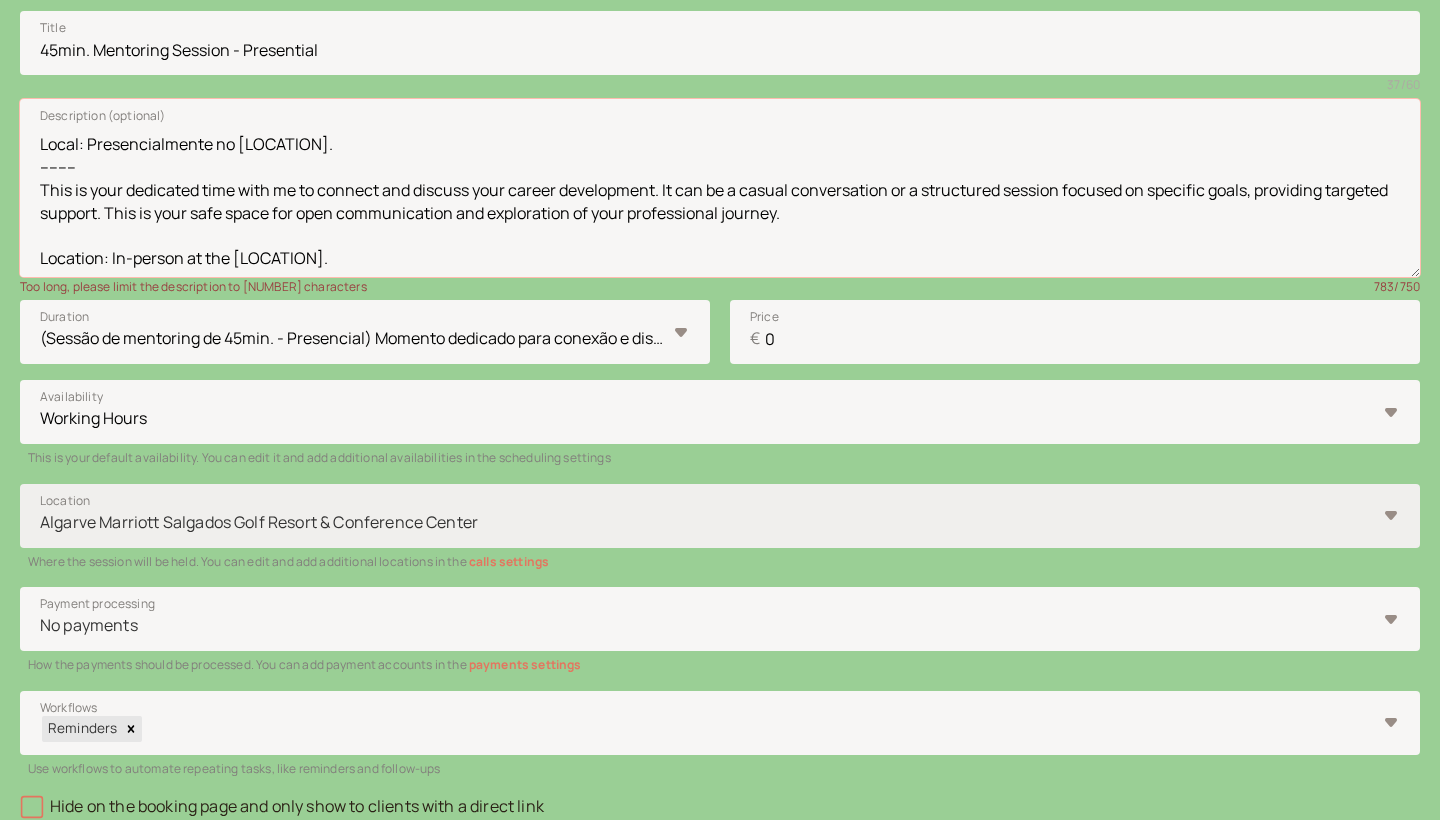 scroll, scrollTop: 356, scrollLeft: 0, axis: vertical 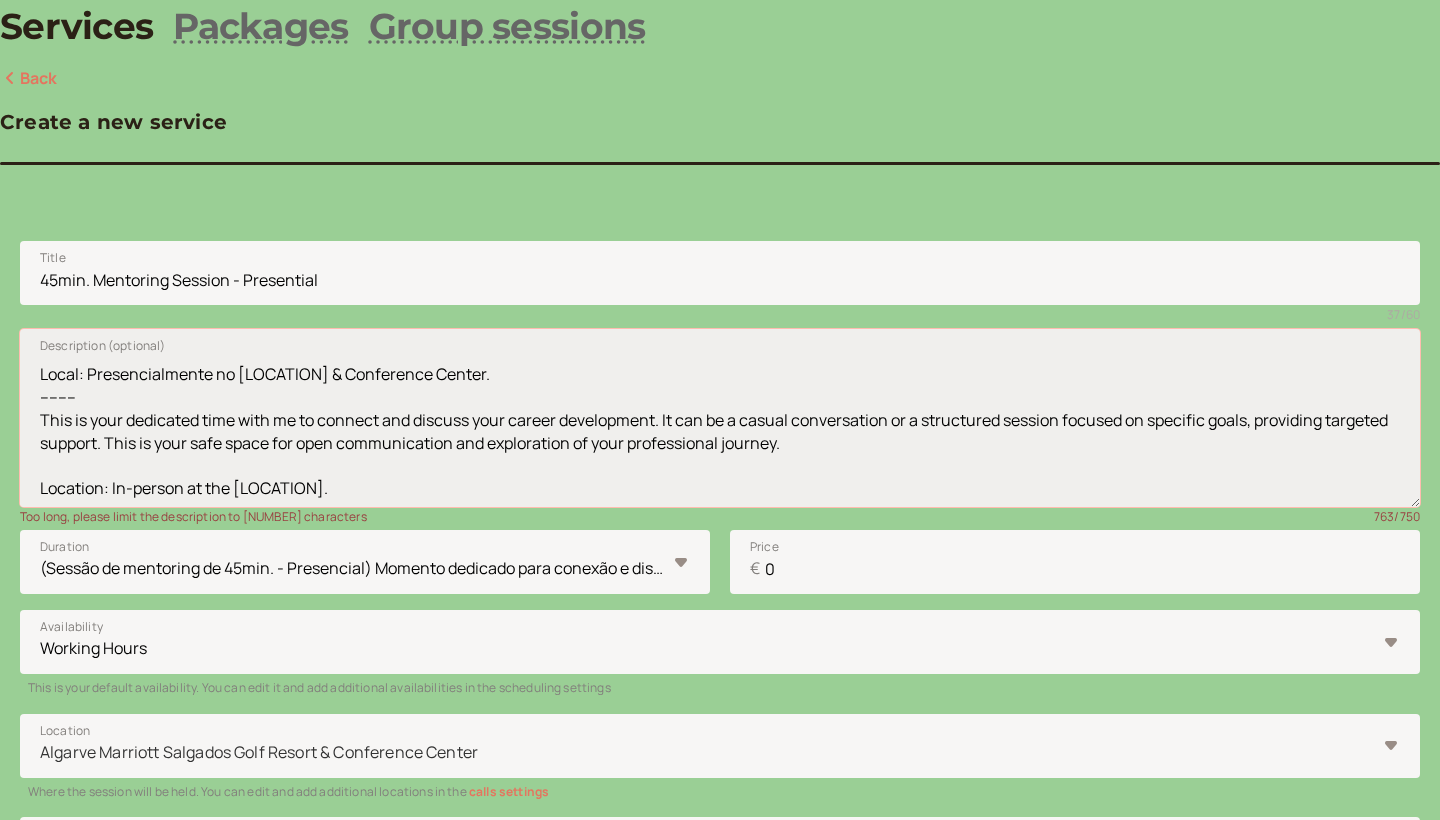 click on "(Sessão de mentoring de 45min. - Presencial)
Momento dedicado para conexão e discussão do seu desenvolvimento profissional, seja através de uma conversa casual ou de uma sessão estruturada focada em objetivos específicos. Este é um espaço seguro para comunicação aberta e exploração do seu percurso profissional.
Local: Presencialmente no Algarve Marriott Salgados Golf Resort & Conference Center.
--------
This is your dedicated time with me to connect and discuss your career development. It can be a casual conversation or a structured session focused on specific goals, providing targeted support. This is your safe space for open communication and exploration of your professional journey.
Location: In-person at the Algarve Marriott Salgados Golf Resort." at bounding box center (720, 418) 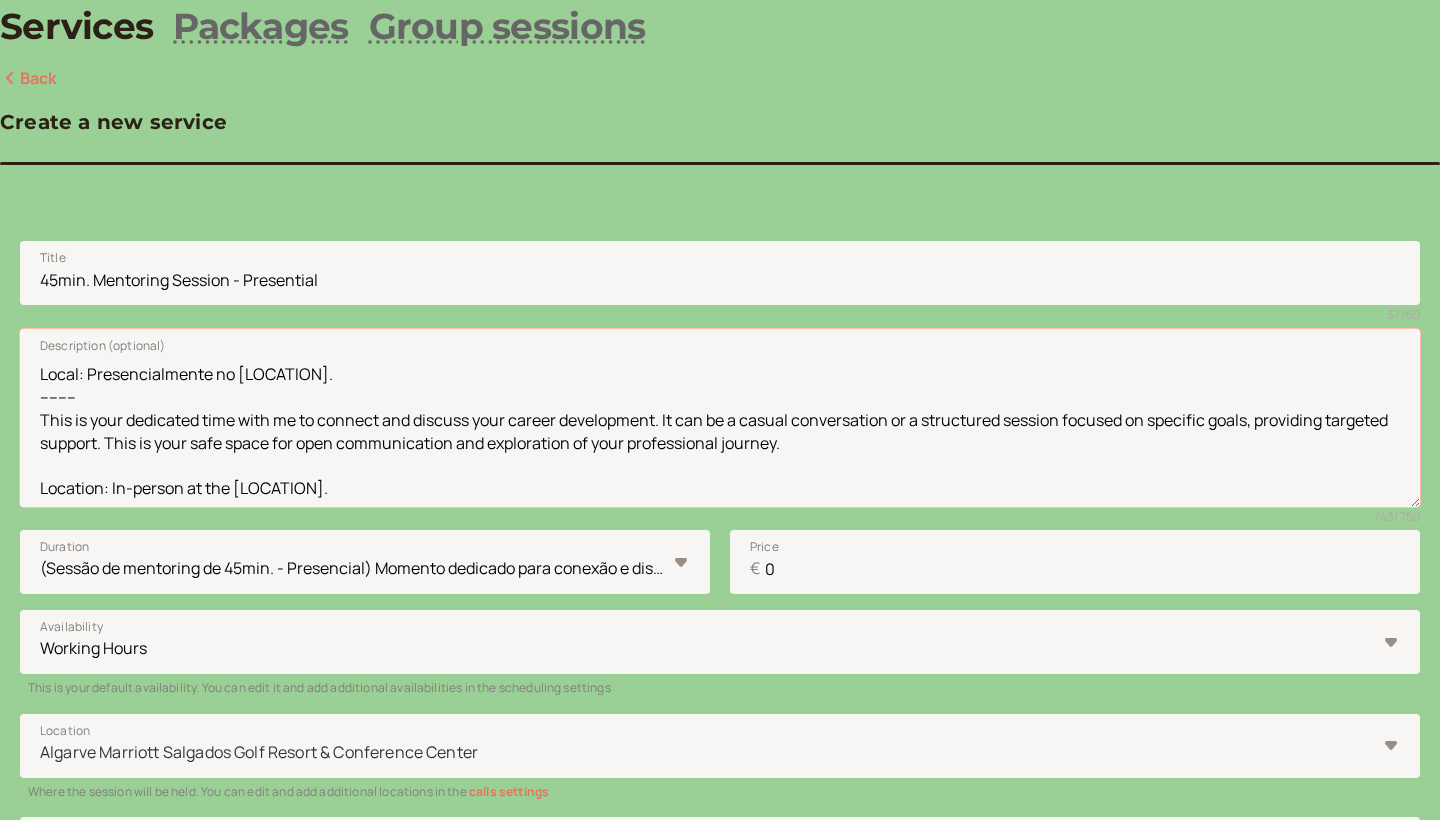 type on "(Sessão de mentoring de 45min. - Presencial)
Momento dedicado para conexão e discussão do seu desenvolvimento profissional, seja através de uma conversa casual ou de uma sessão estruturada focada em objetivos específicos. Este é um espaço seguro para comunicação aberta e exploração do seu percurso profissional.
Local: Presencialmente no Algarve Marriott Salgados Golf Resort.
--------
This is your dedicated time with me to connect and discuss your career development. It can be a casual conversation or a structured session focused on specific goals, providing targeted support. This is your safe space for open communication and exploration of your professional journey.
Location: In-person at the Algarve Marriott Salgados Golf Resort." 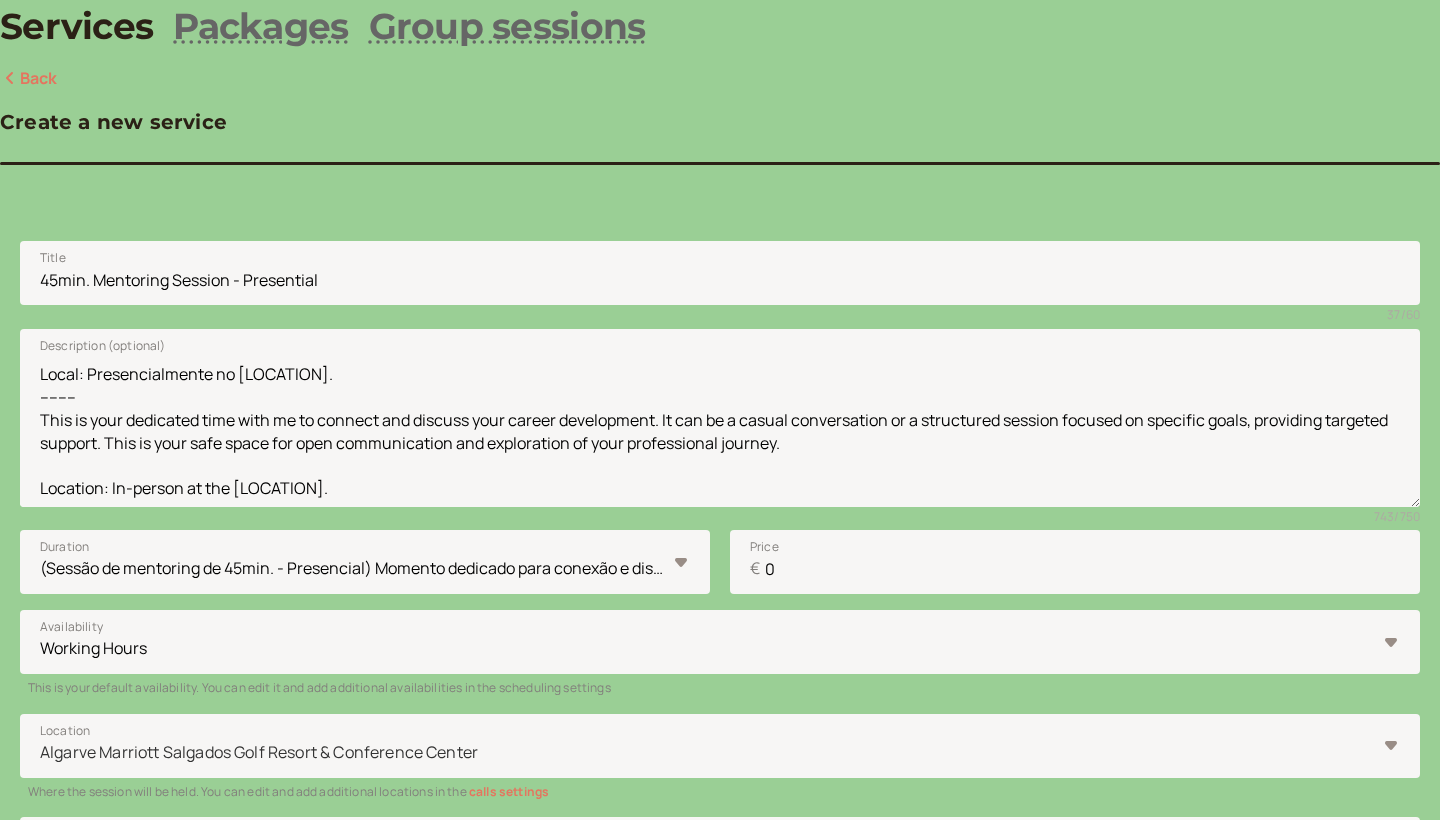 click on "introwise Dashboard Dashboard Booking page Booking Scheduling Scheduling Payments Payments Calls Calls Automation Automation Reports Reports What's new Services Packages Group sessions Back Create a new service Title 45min. Mentoring Session - Presential 37 / 60   (Sessão de mentoring de 45min. - Presencial)
Momento dedicado para conexão e discussão do seu desenvolvimento profissional, seja através de uma conversa casual ou de uma sessão estruturada focada em objetivos específicos. Este é um espaço seguro para comunicação aberta e exploração do seu percurso profissional.
Local: Presencialmente no Algarve Marriott Salgados Golf Resort.
--------
This is your dedicated time with me to connect and discuss your career development. It can be a casual conversation or a structured session focused on specific goals, providing targeted support. This is your safe space for open communication and exploration of your professional journey.
Location: In-person at the Algarve Marriott Salgados Golf Resort. /" at bounding box center [720, 595] 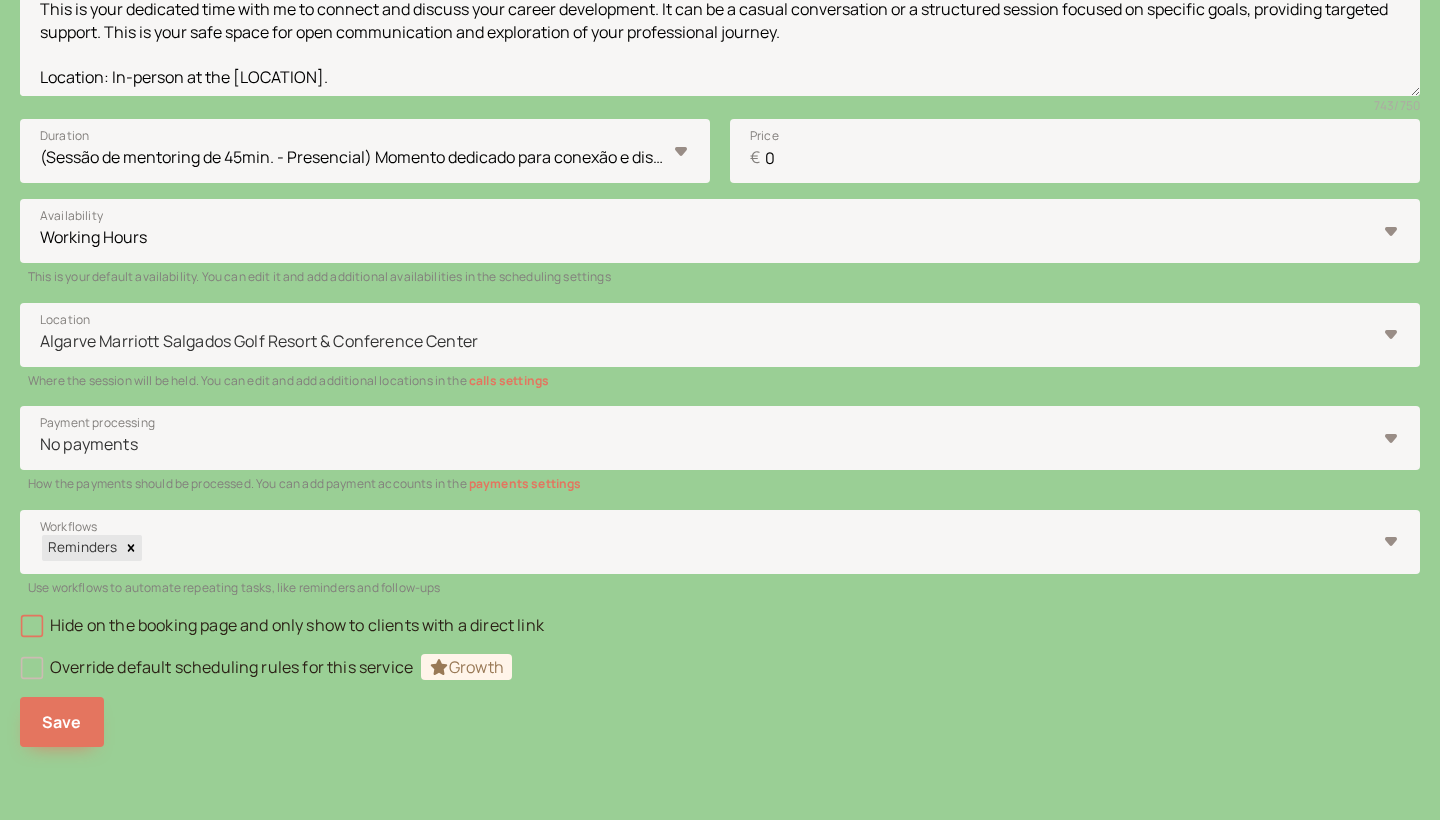 scroll, scrollTop: 551, scrollLeft: 0, axis: vertical 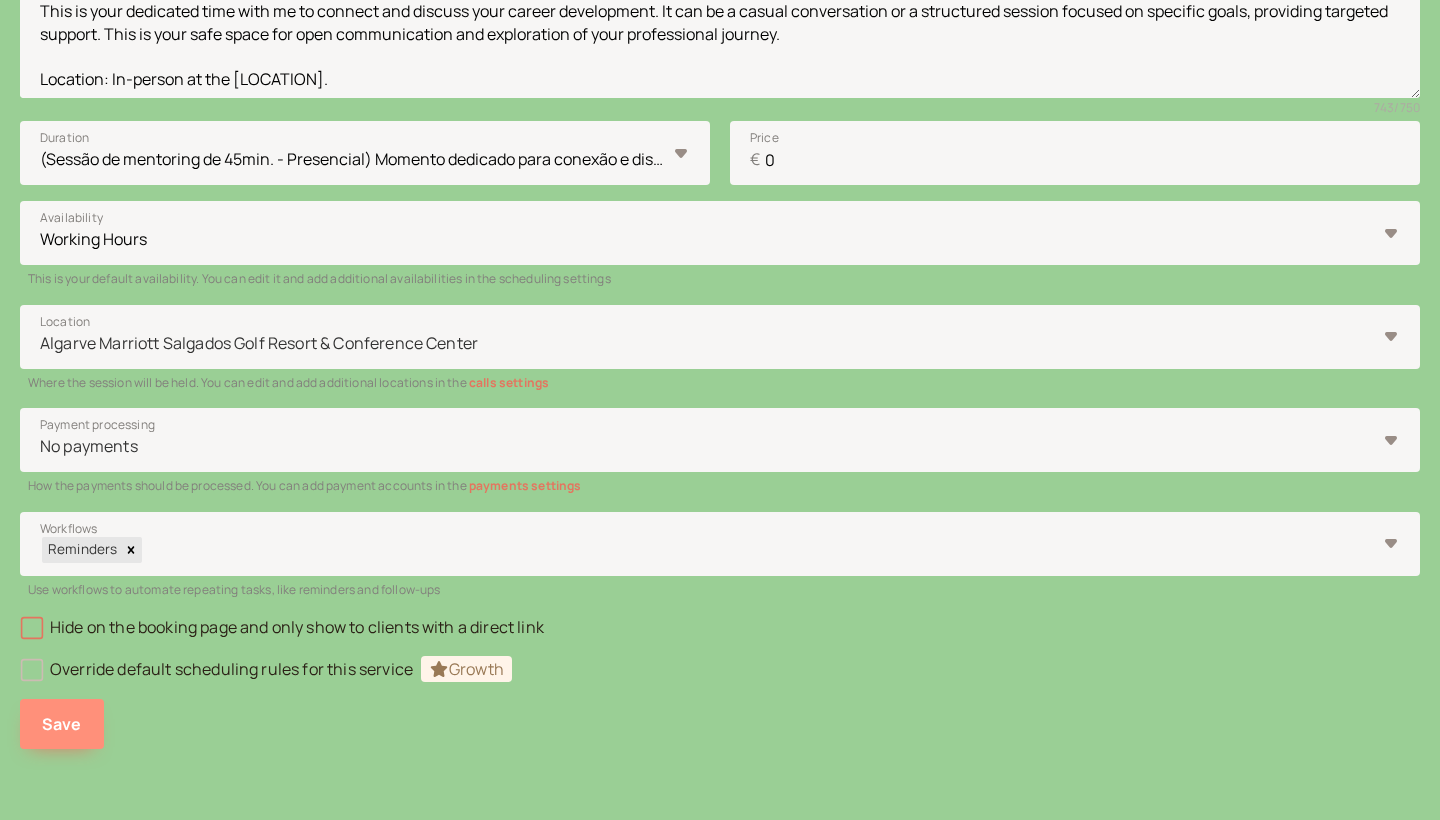 click on "Save" at bounding box center (62, 724) 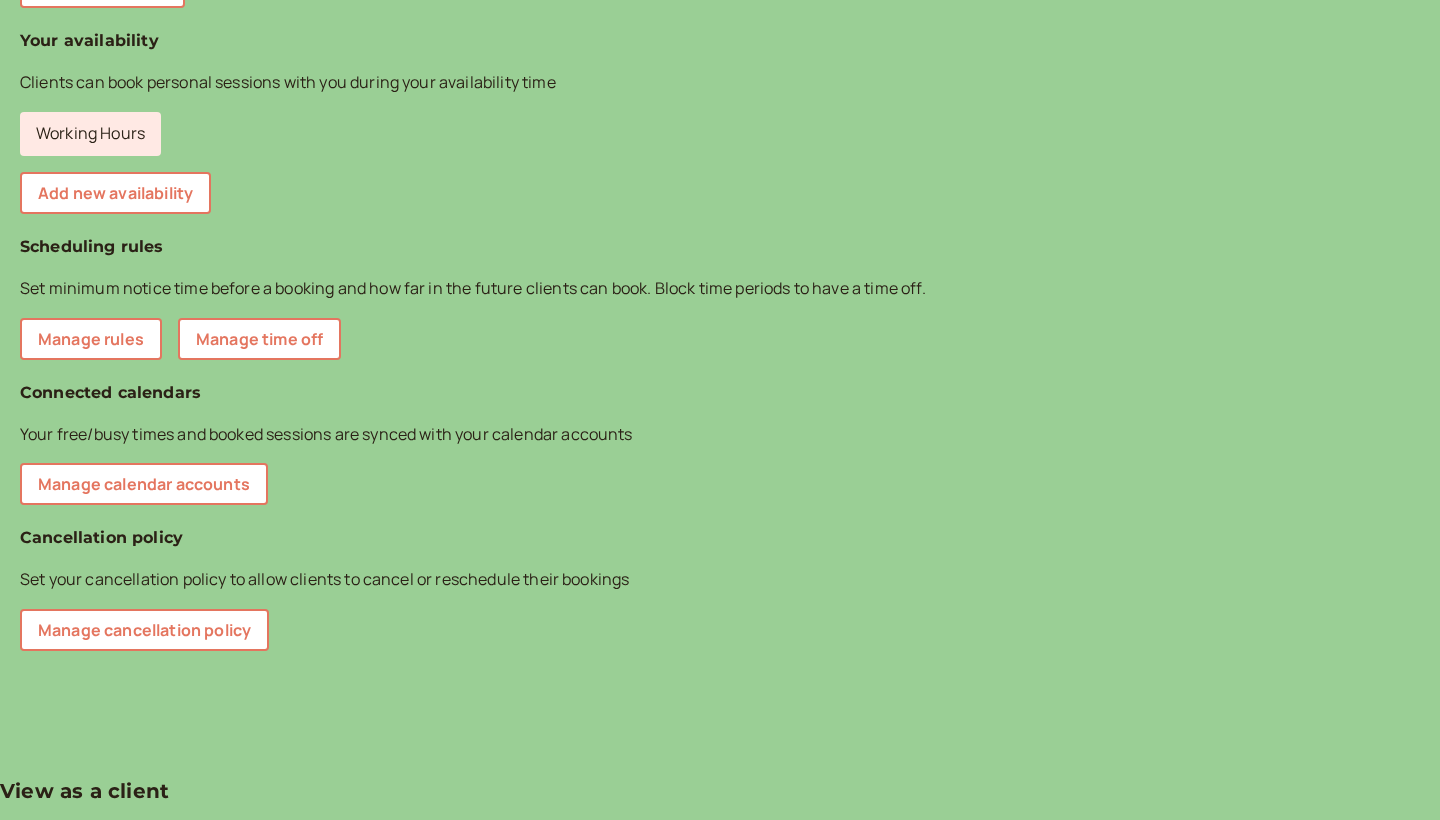 scroll, scrollTop: 35, scrollLeft: 0, axis: vertical 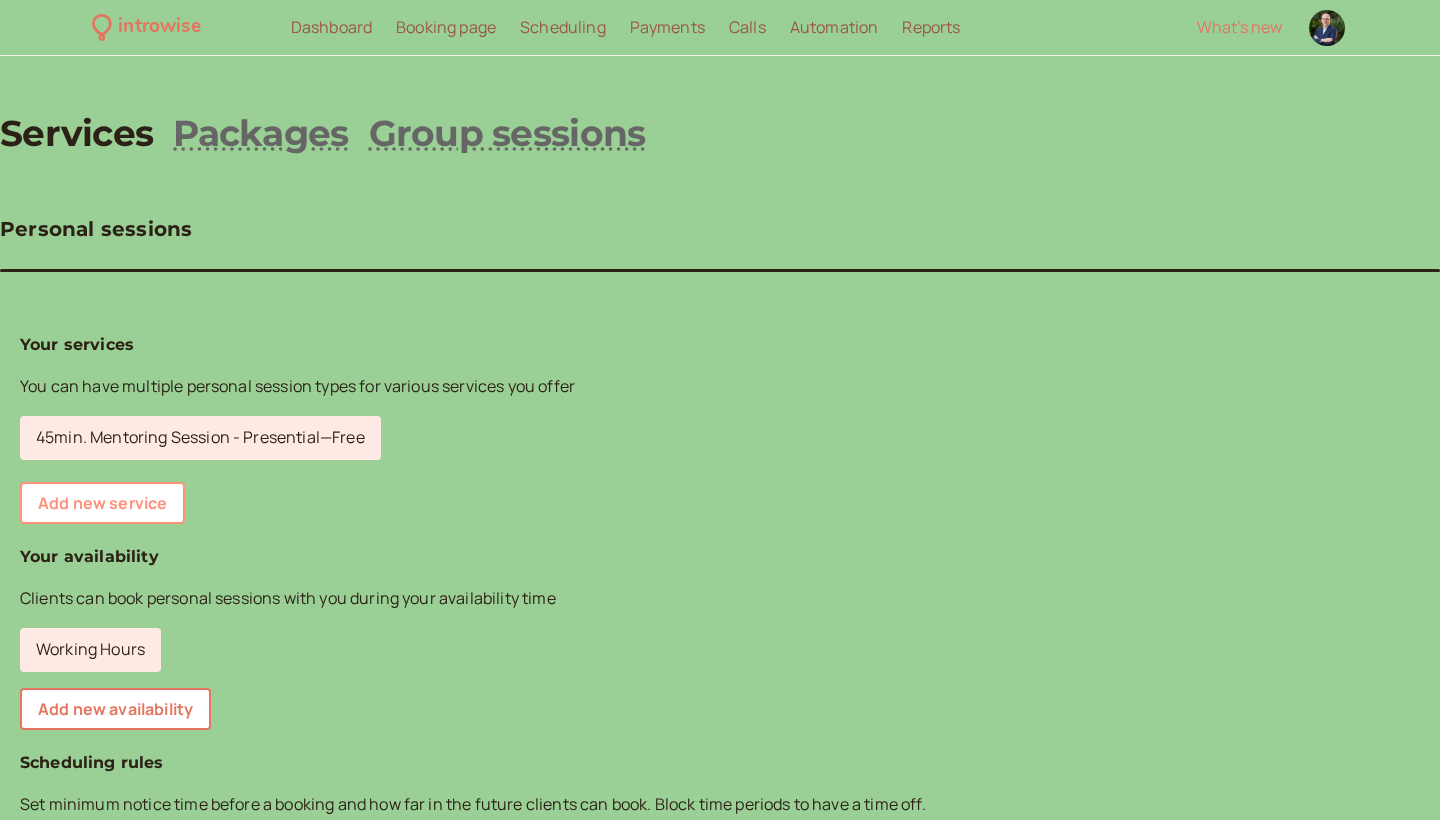 click on "Add new service" at bounding box center [102, 503] 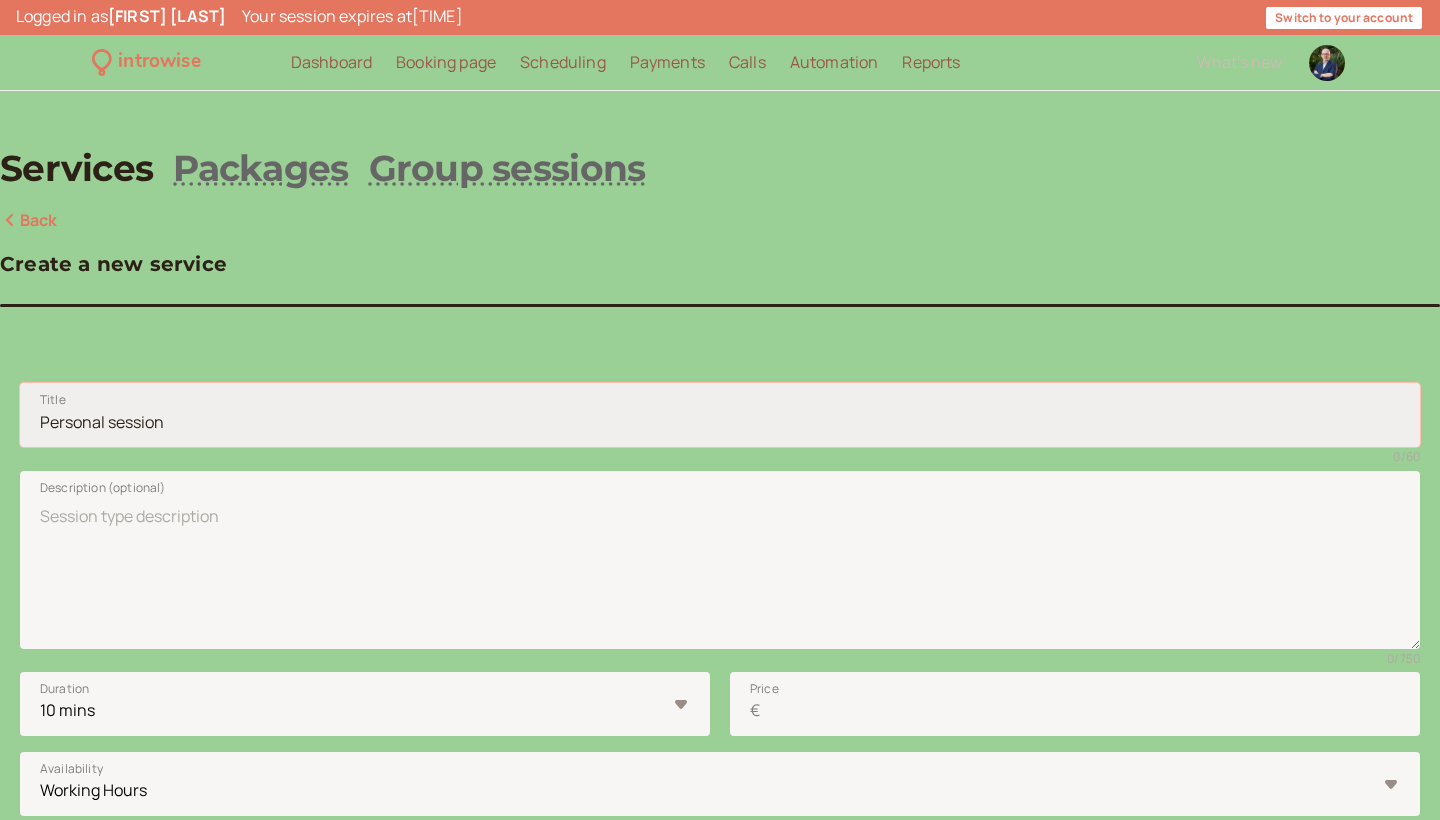 click on "Title" at bounding box center [720, 415] 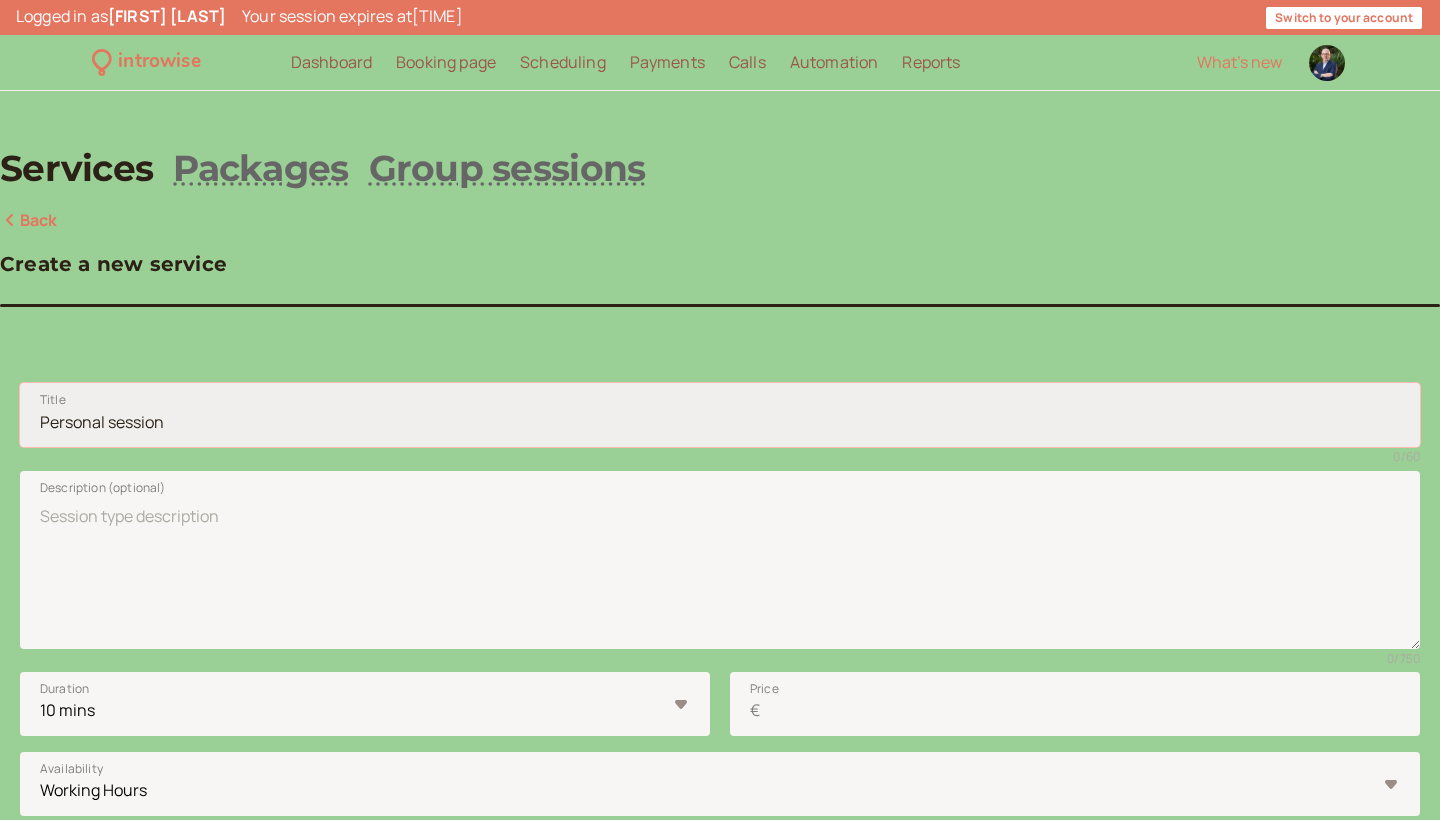 paste on "45-min Mentoring Session - Virtual" 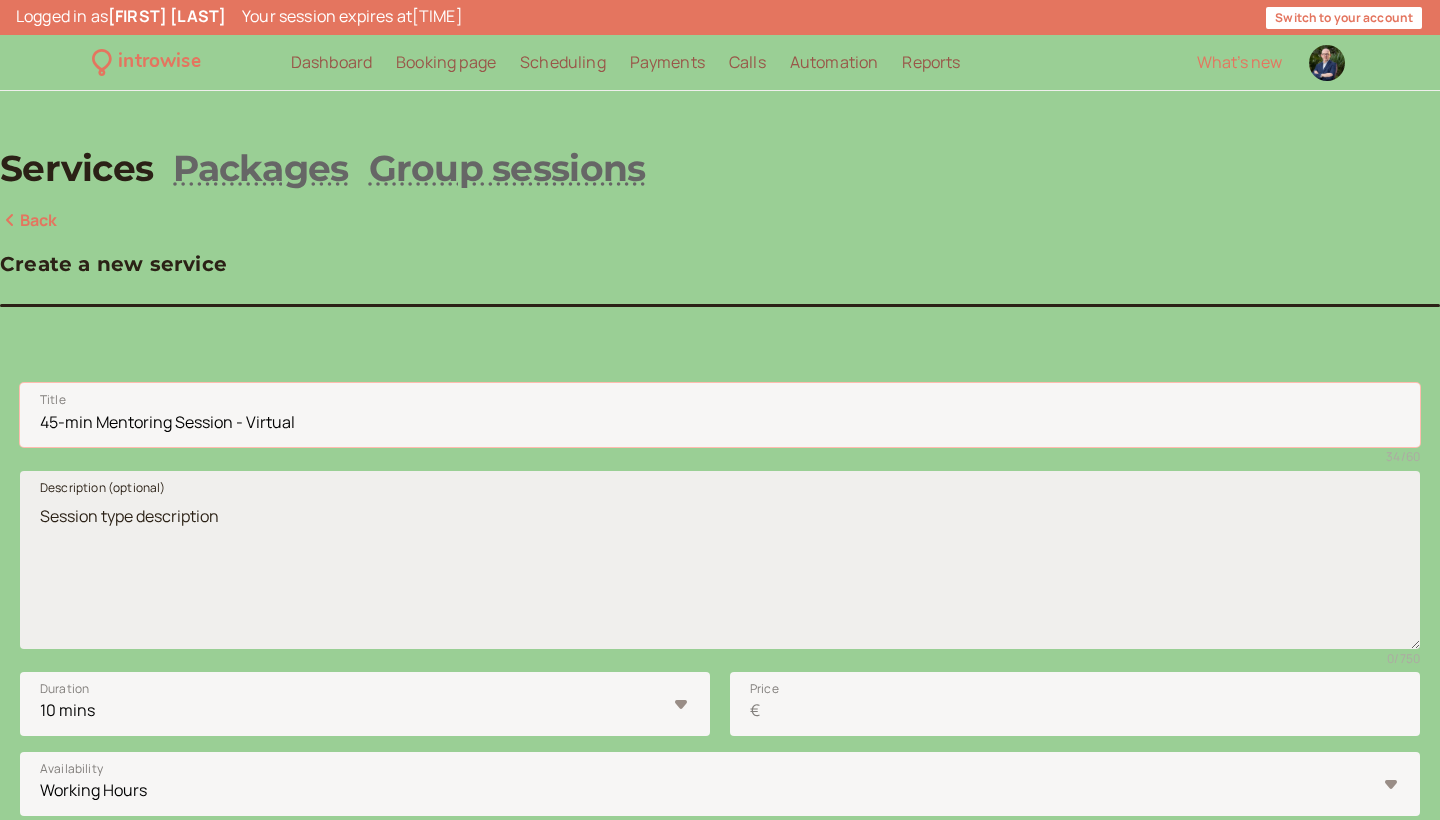 type on "45-min Mentoring Session - Virtual" 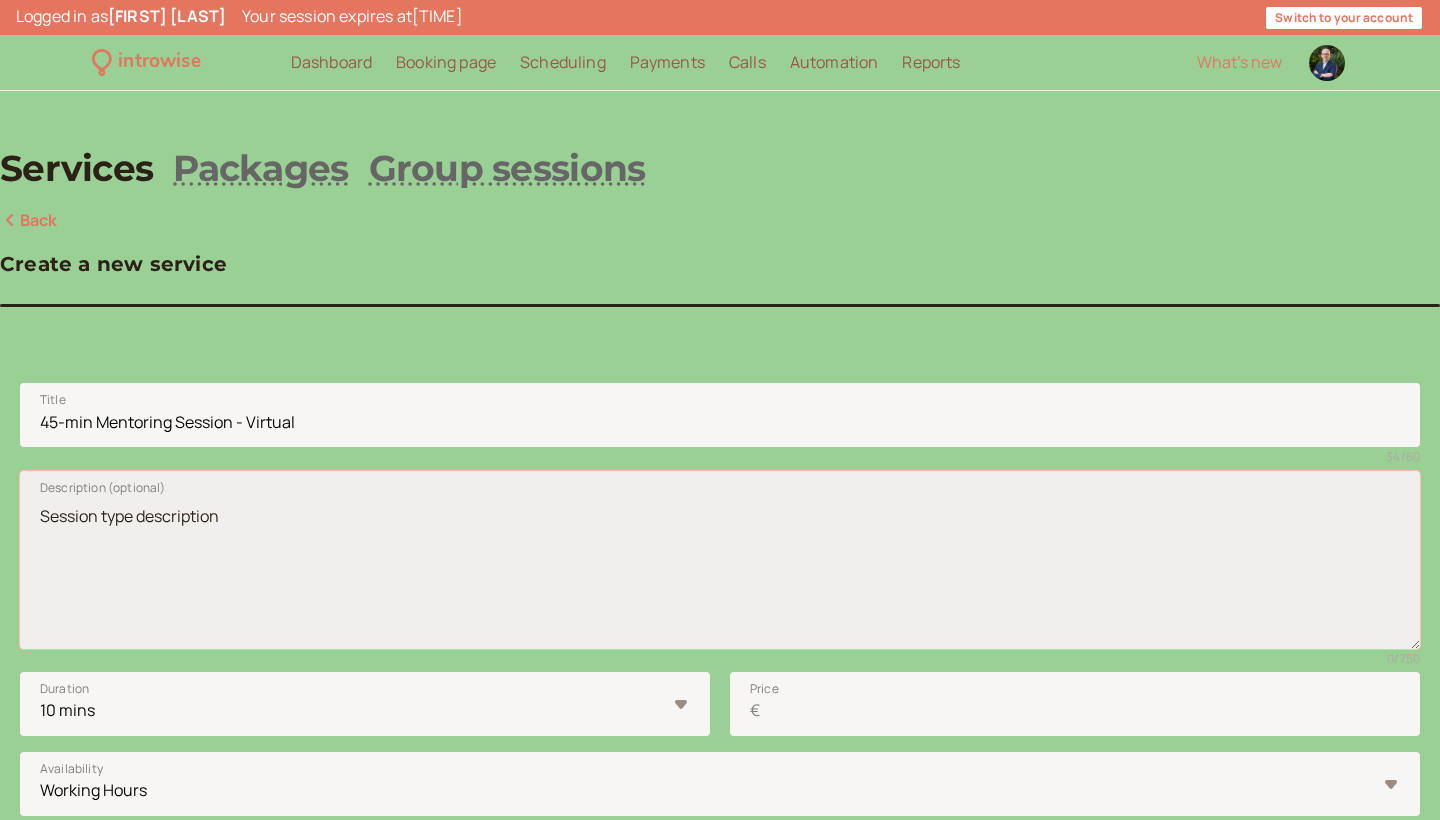click on "Description (optional)" at bounding box center (720, 560) 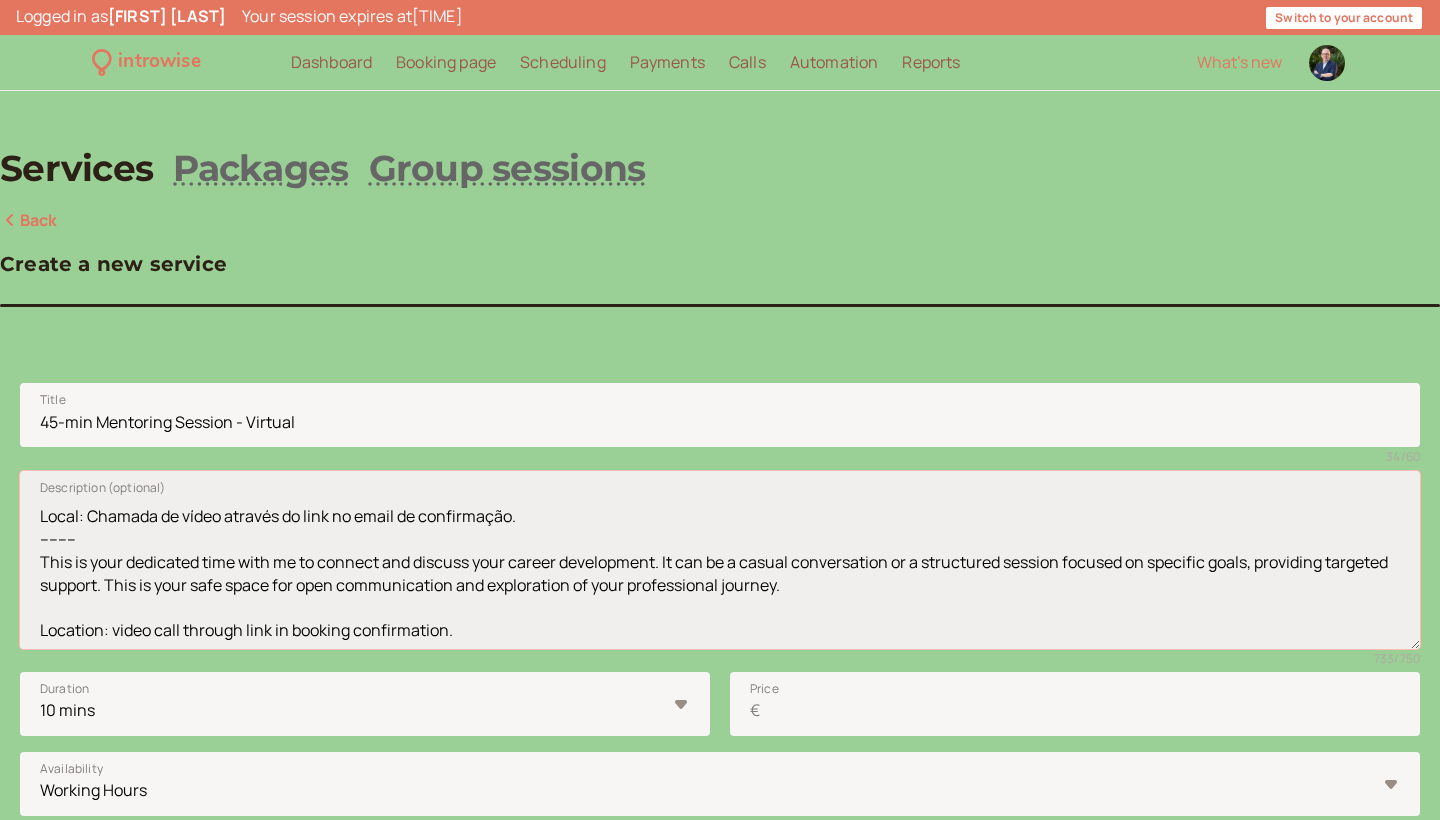 scroll, scrollTop: 193, scrollLeft: 0, axis: vertical 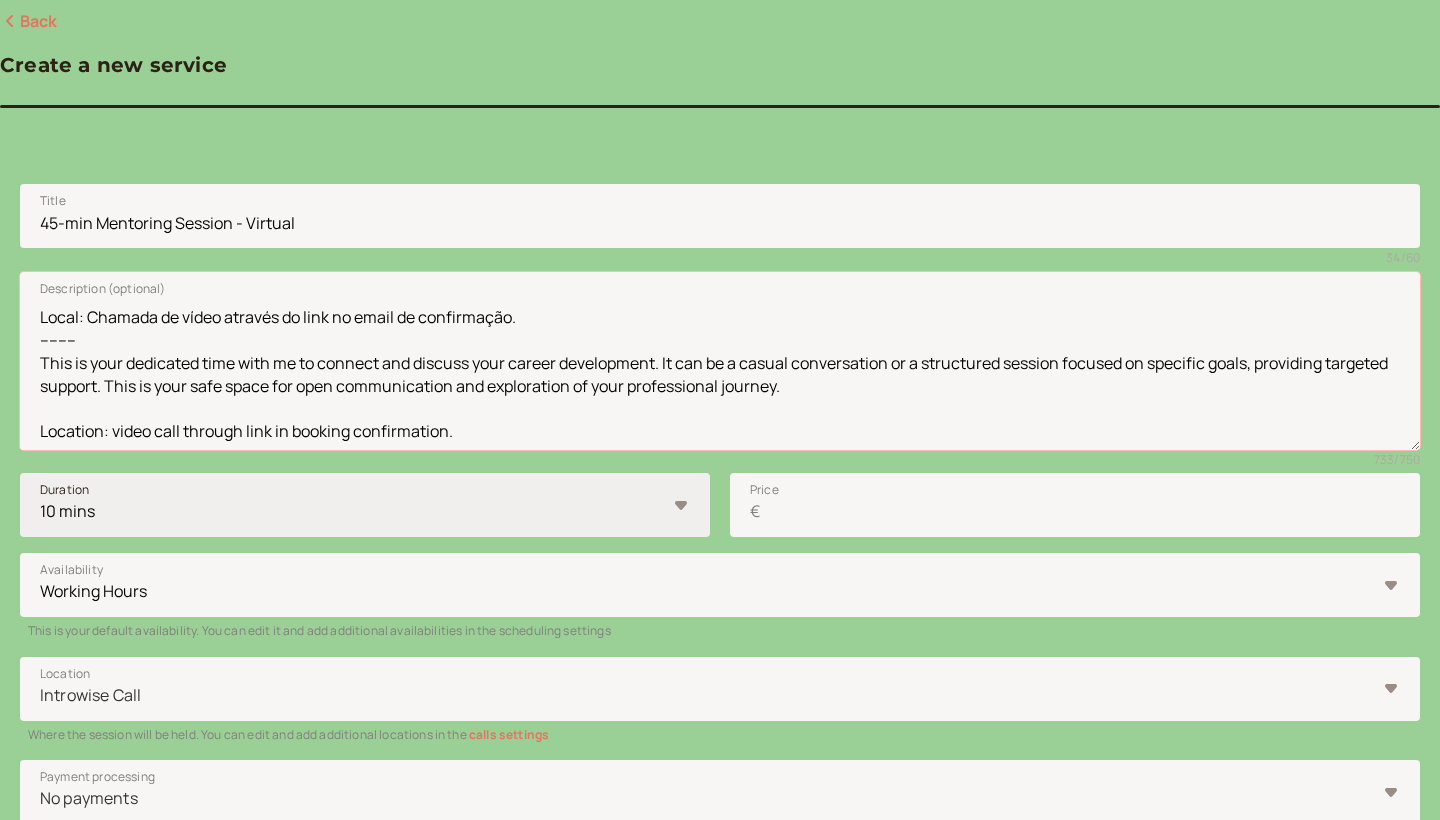 type on "(Sessão de mentoring de 45min. - Virtual)
Momento dedicado para conexão e discussão do seu desenvolvimento profissional, seja através de uma conversa casual ou de uma sessão estruturada focada em objetivos específicos. Este é um espaço seguro para comunicação aberta e exploração do seu percurso profissional.
Local: Chamada de vídeo através do link no email de confirmação.
--------
This is your dedicated time with me to connect and discuss your career development. It can be a casual conversation or a structured session focused on specific goals, providing targeted support. This is your safe space for open communication and exploration of your professional journey.
Location: video call through link in booking confirmation." 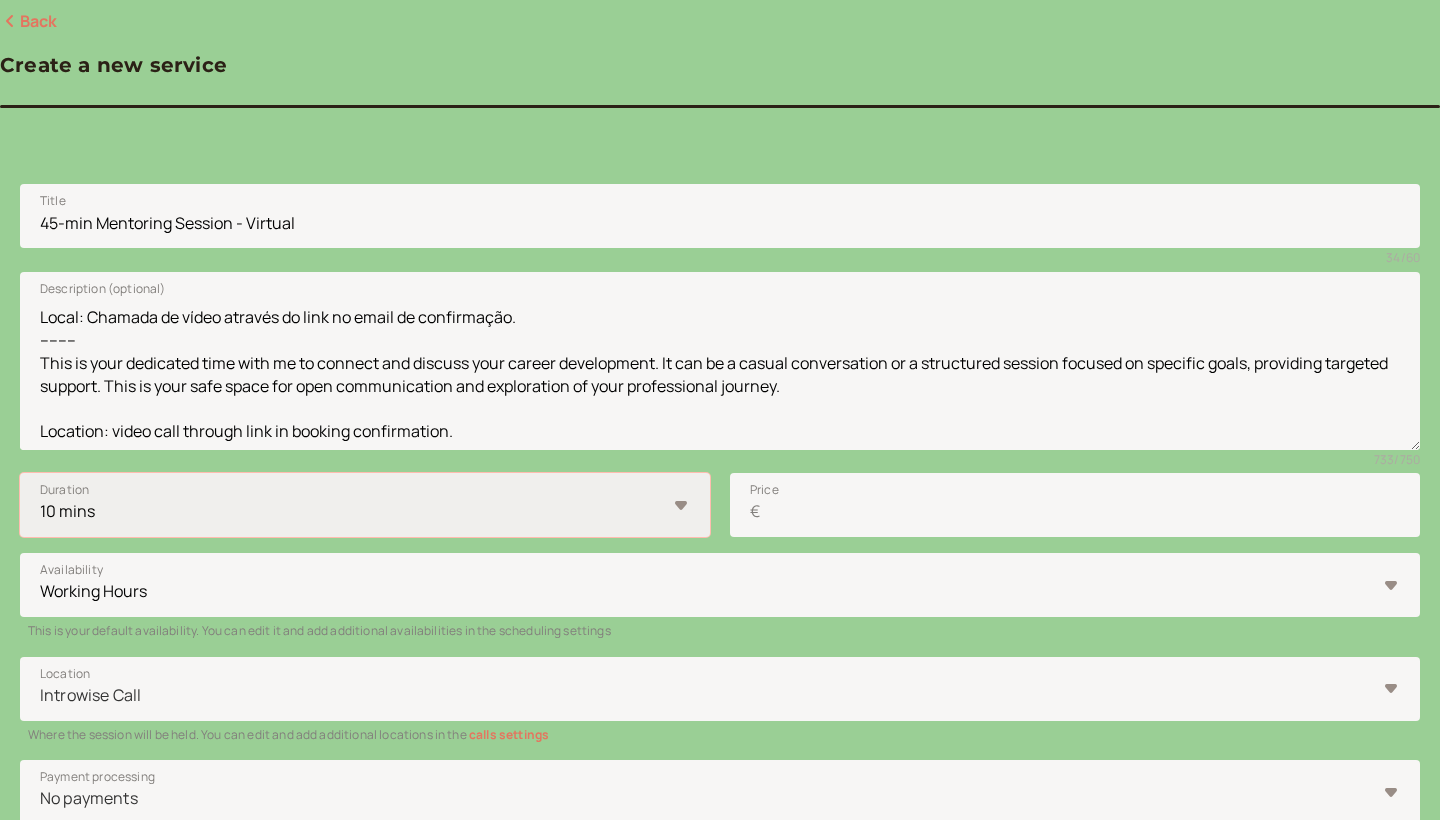 select on "45" 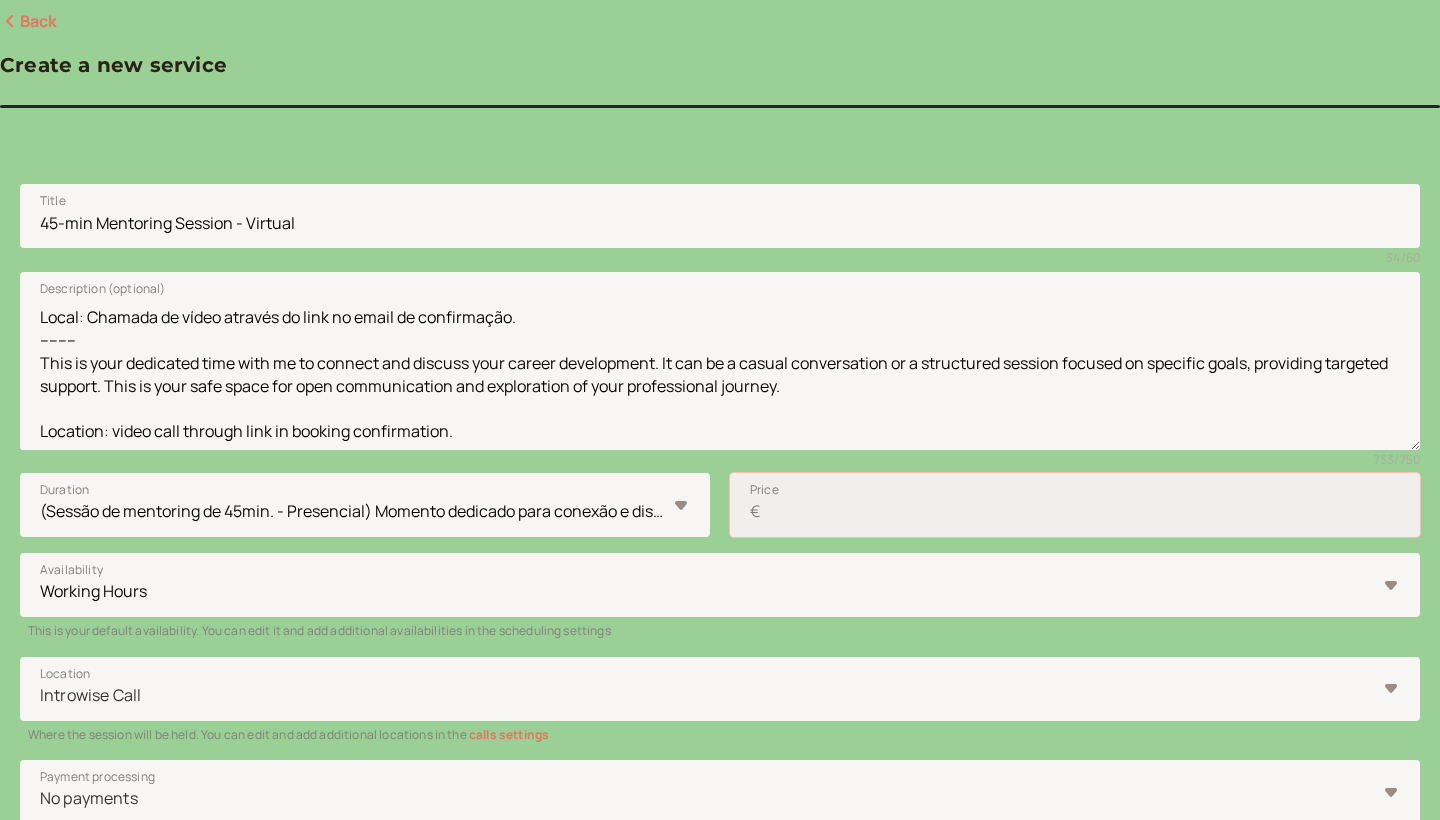 click on "Price €" at bounding box center (1075, 505) 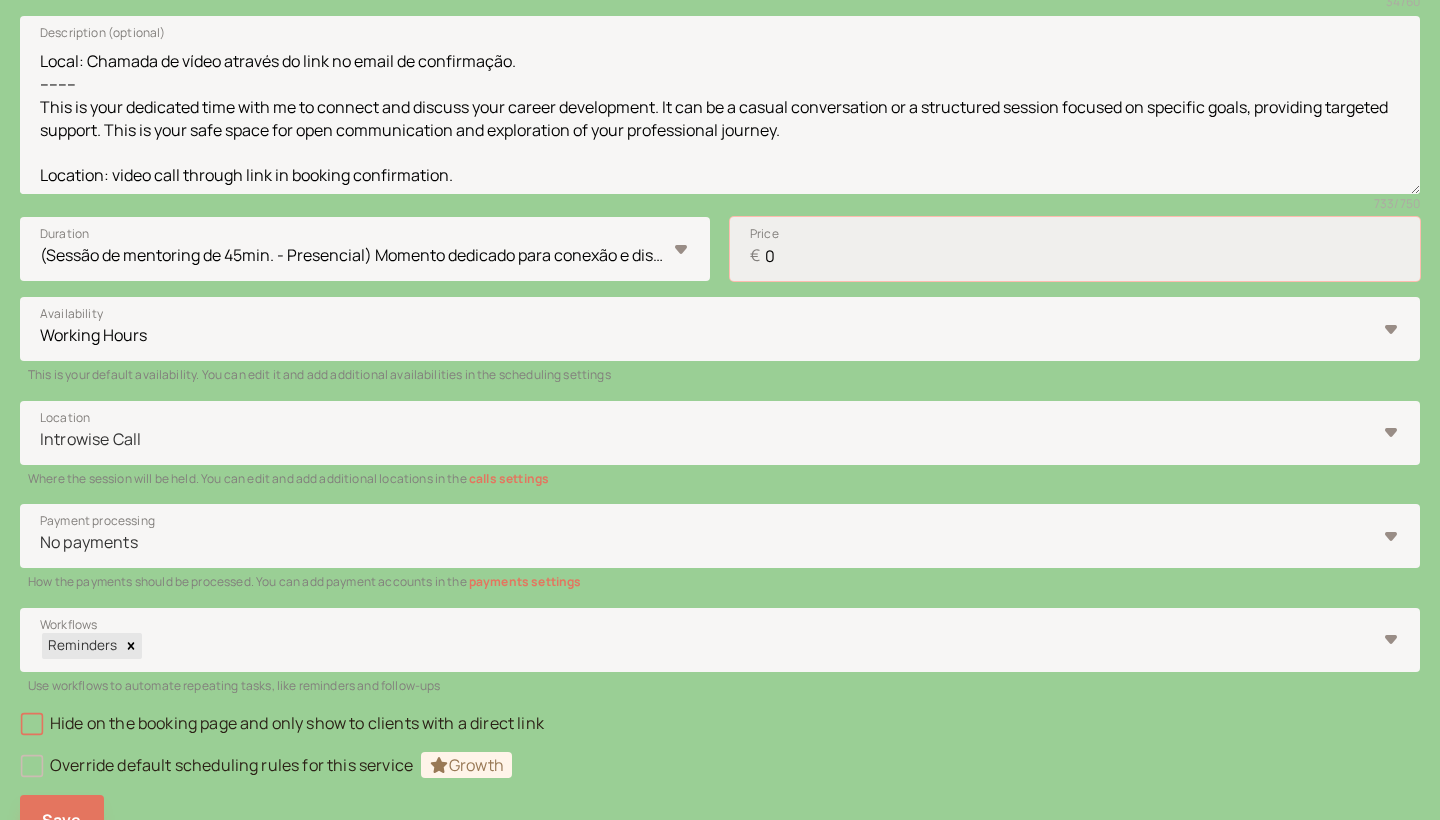 scroll, scrollTop: 479, scrollLeft: 0, axis: vertical 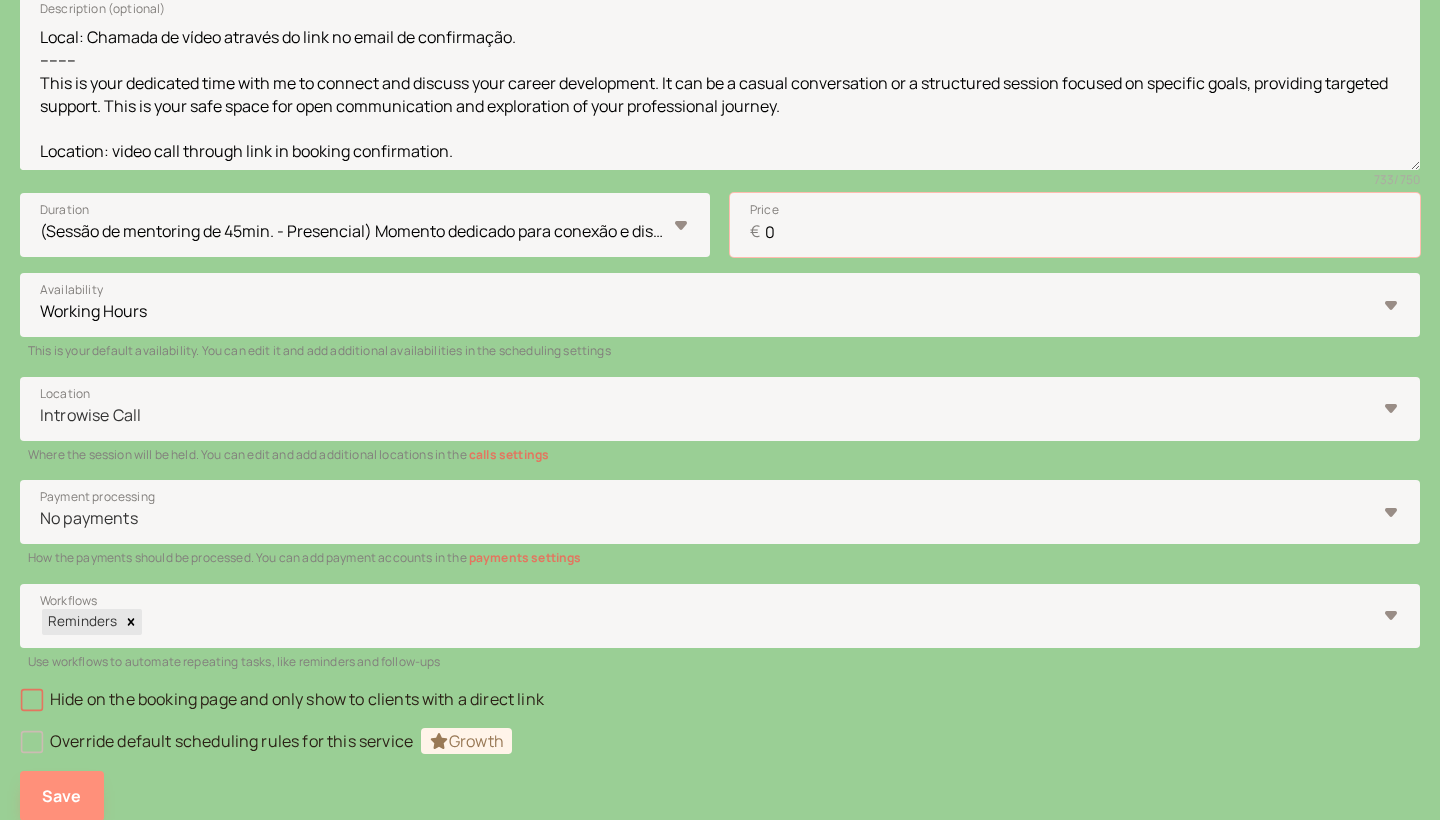type on "0" 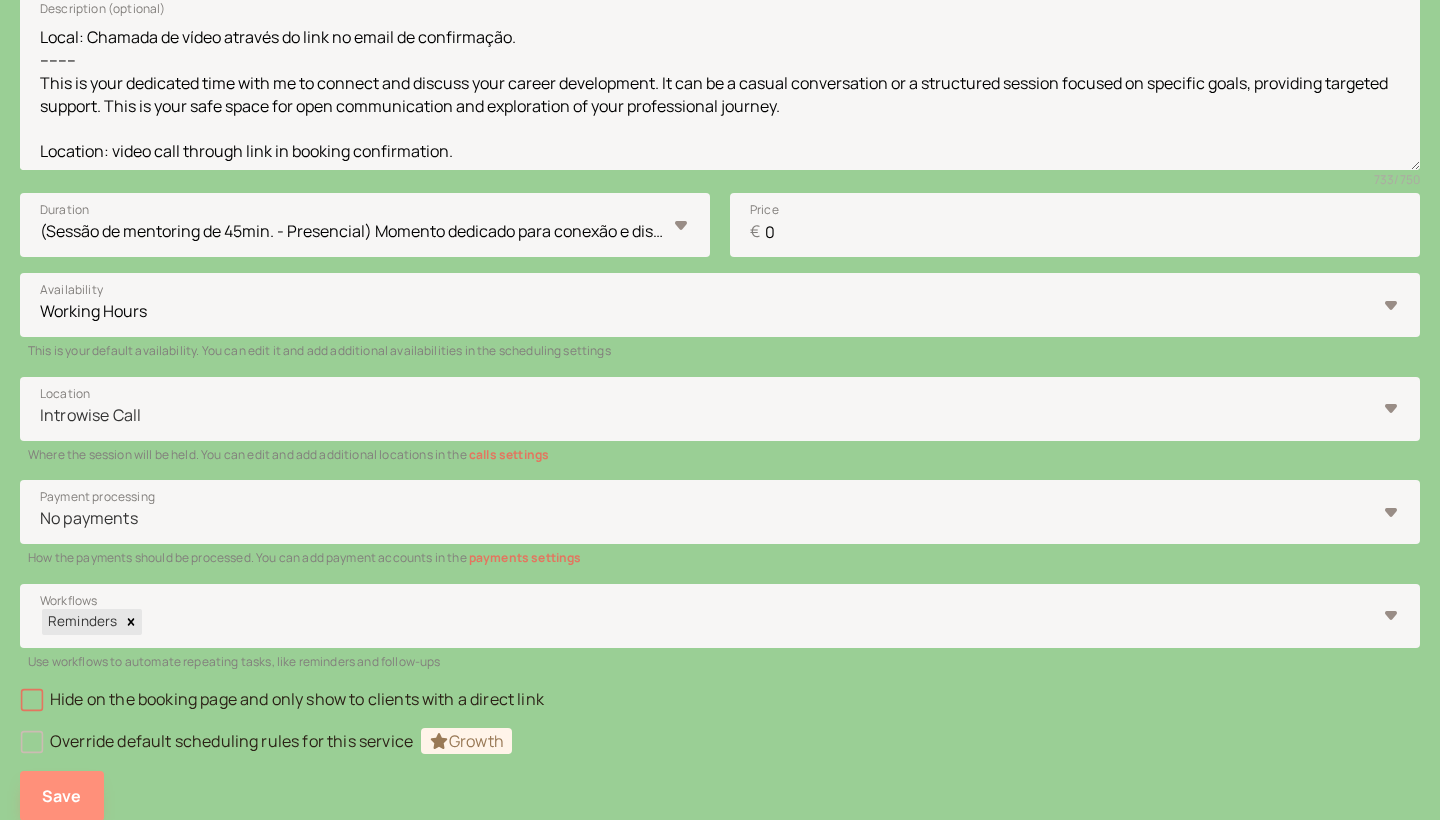 click on "Save" at bounding box center [62, 796] 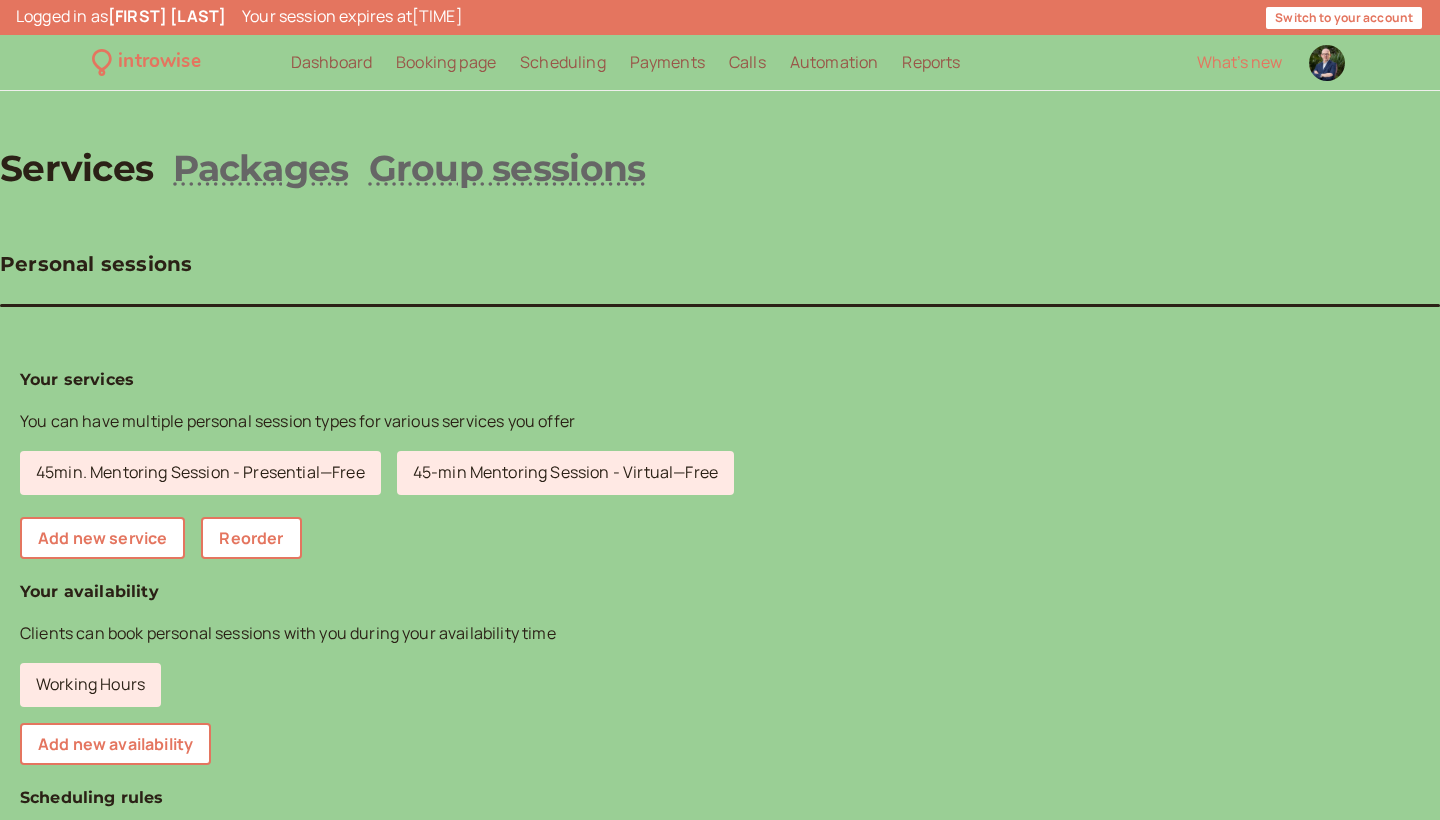 scroll, scrollTop: 0, scrollLeft: 0, axis: both 